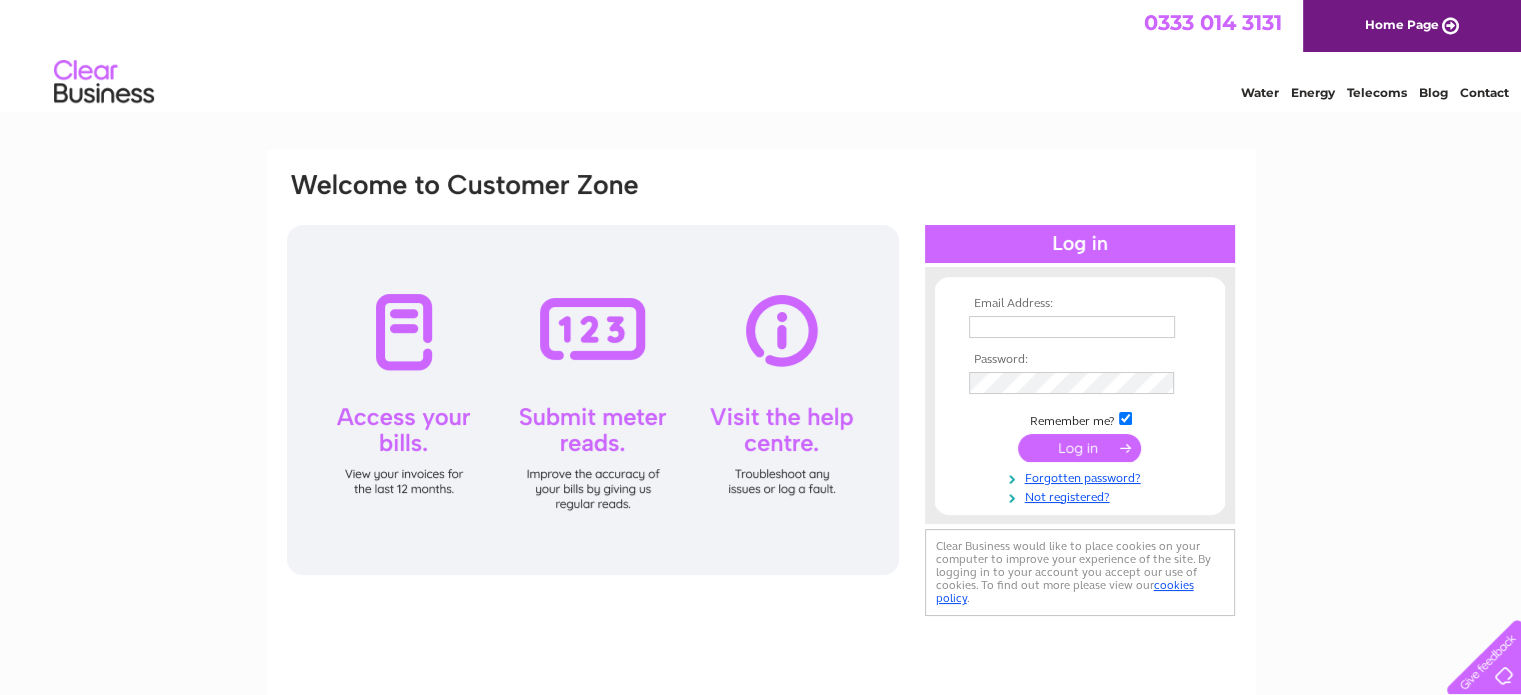 scroll, scrollTop: 0, scrollLeft: 0, axis: both 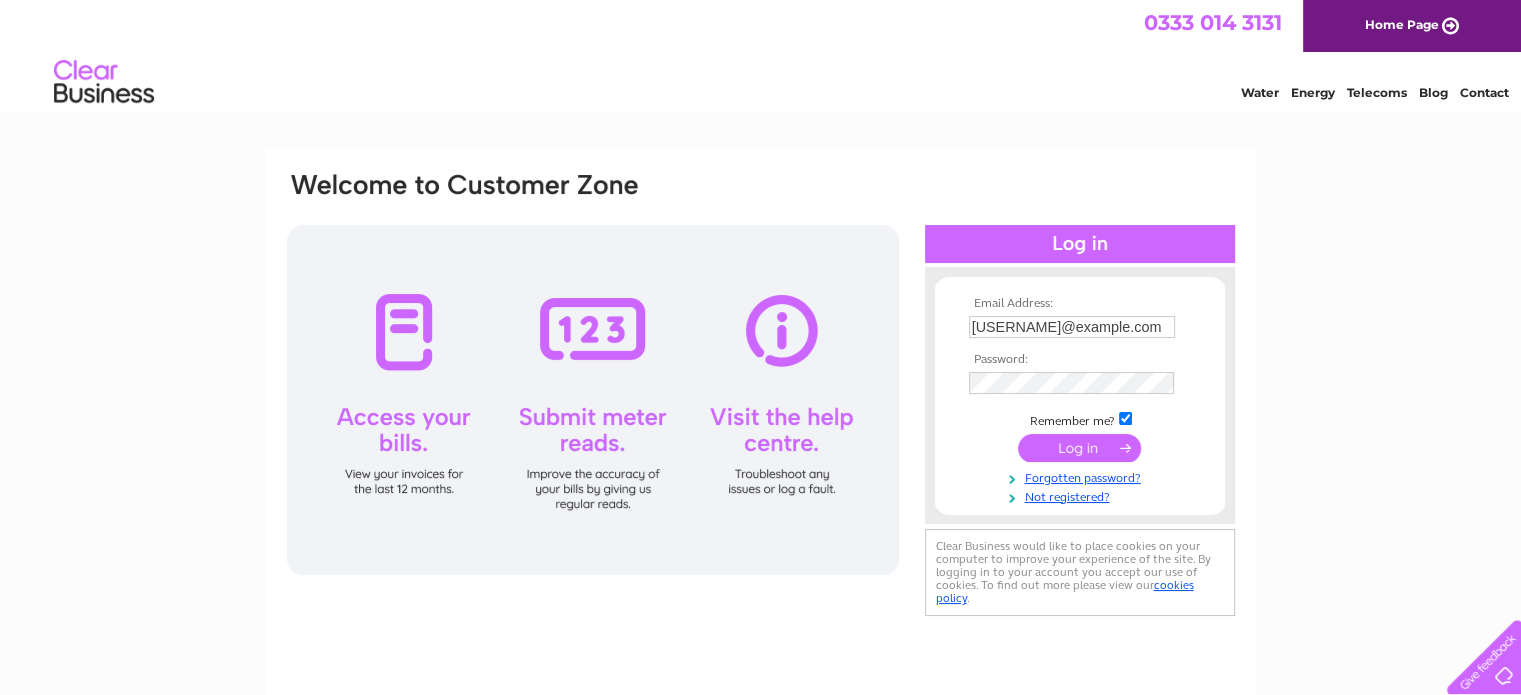 click at bounding box center [1079, 448] 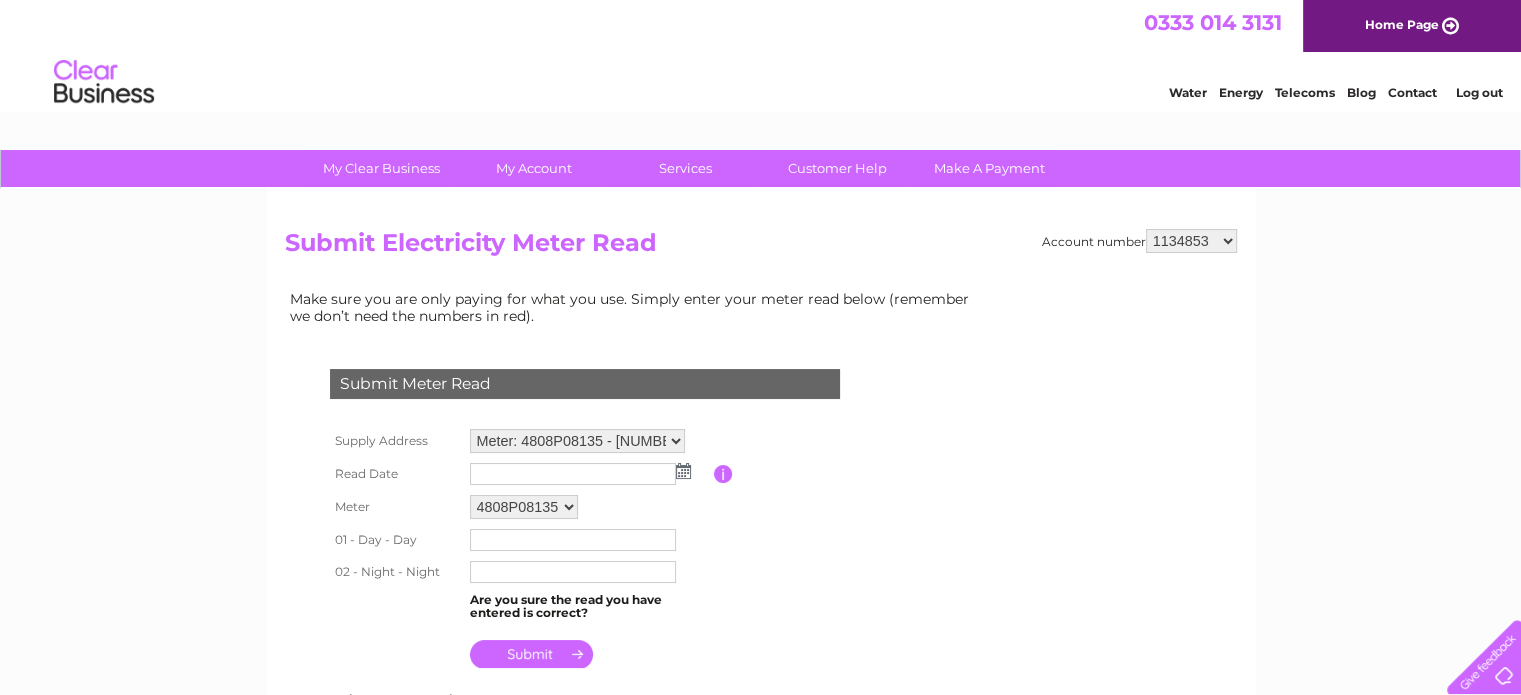 scroll, scrollTop: 0, scrollLeft: 0, axis: both 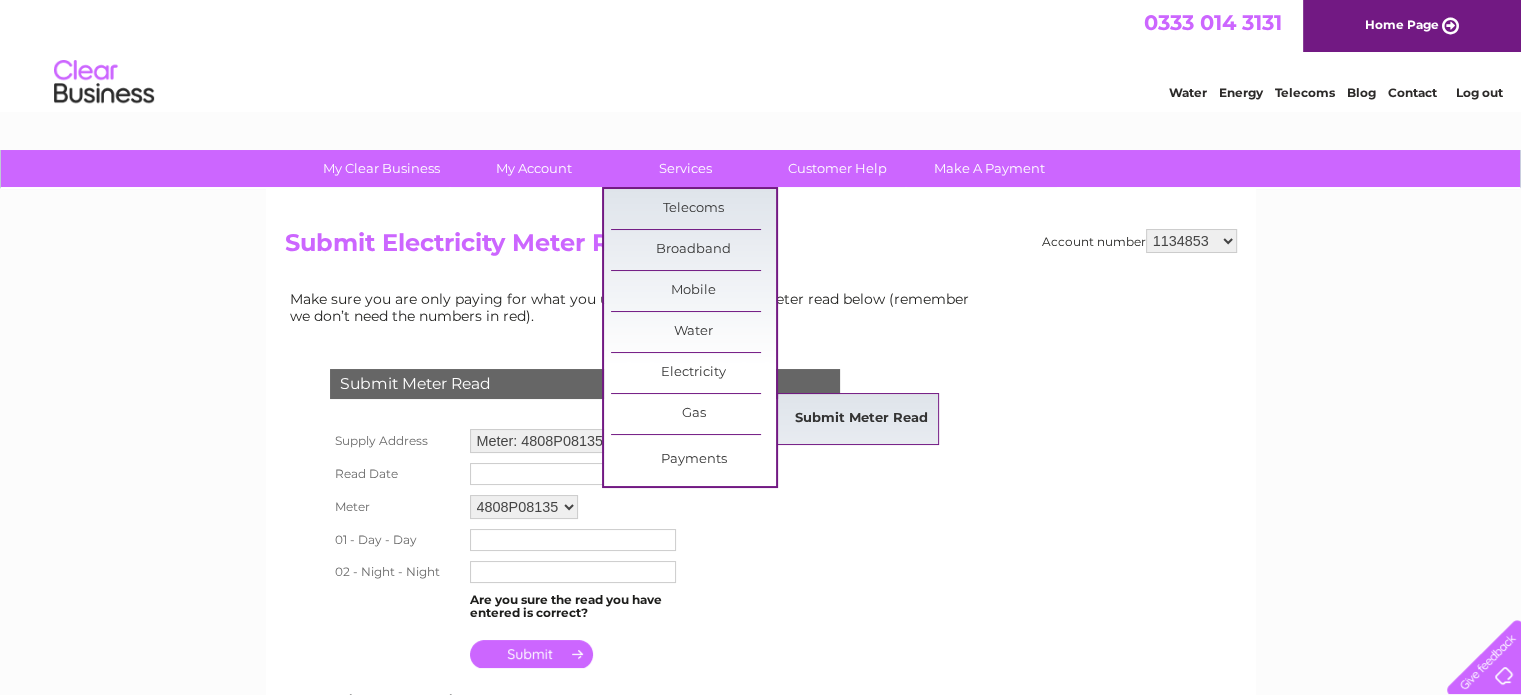 click on "Submit Meter Read" at bounding box center [861, 419] 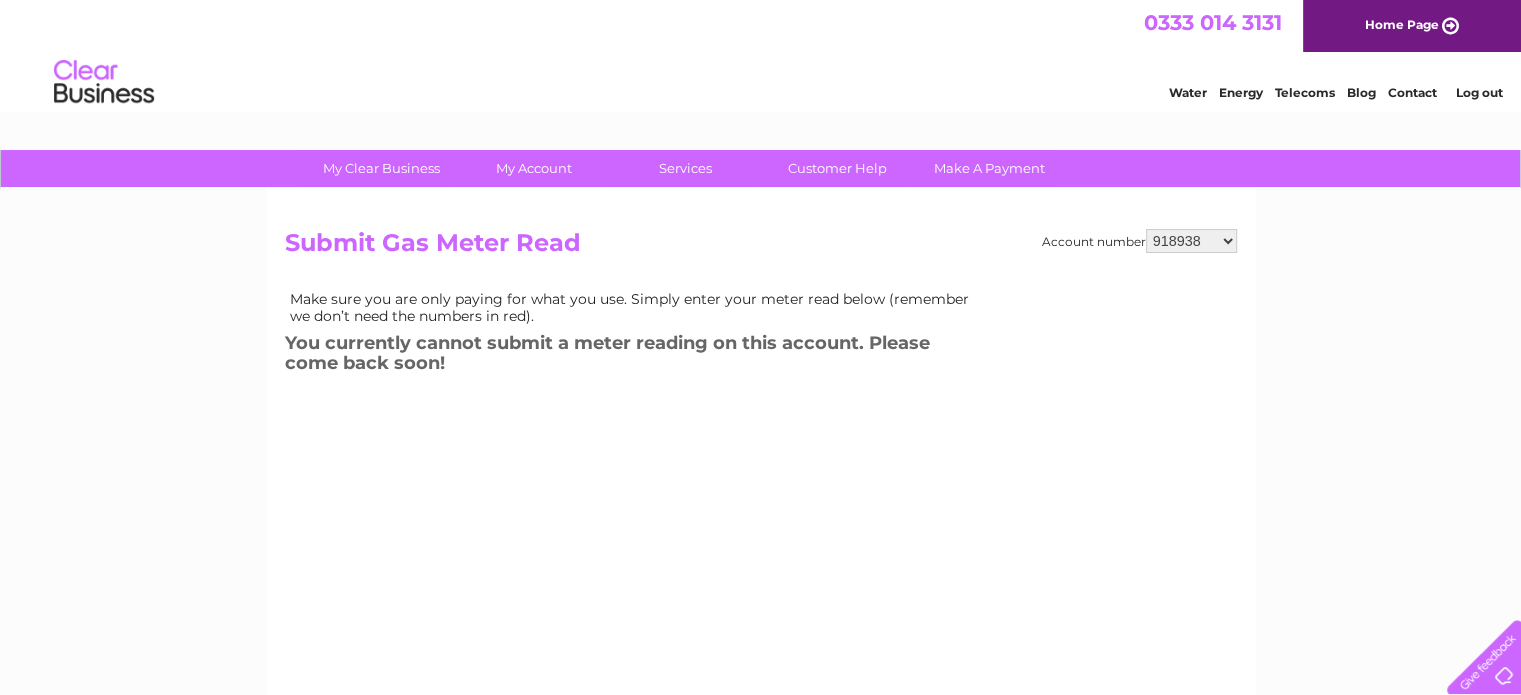 scroll, scrollTop: 0, scrollLeft: 0, axis: both 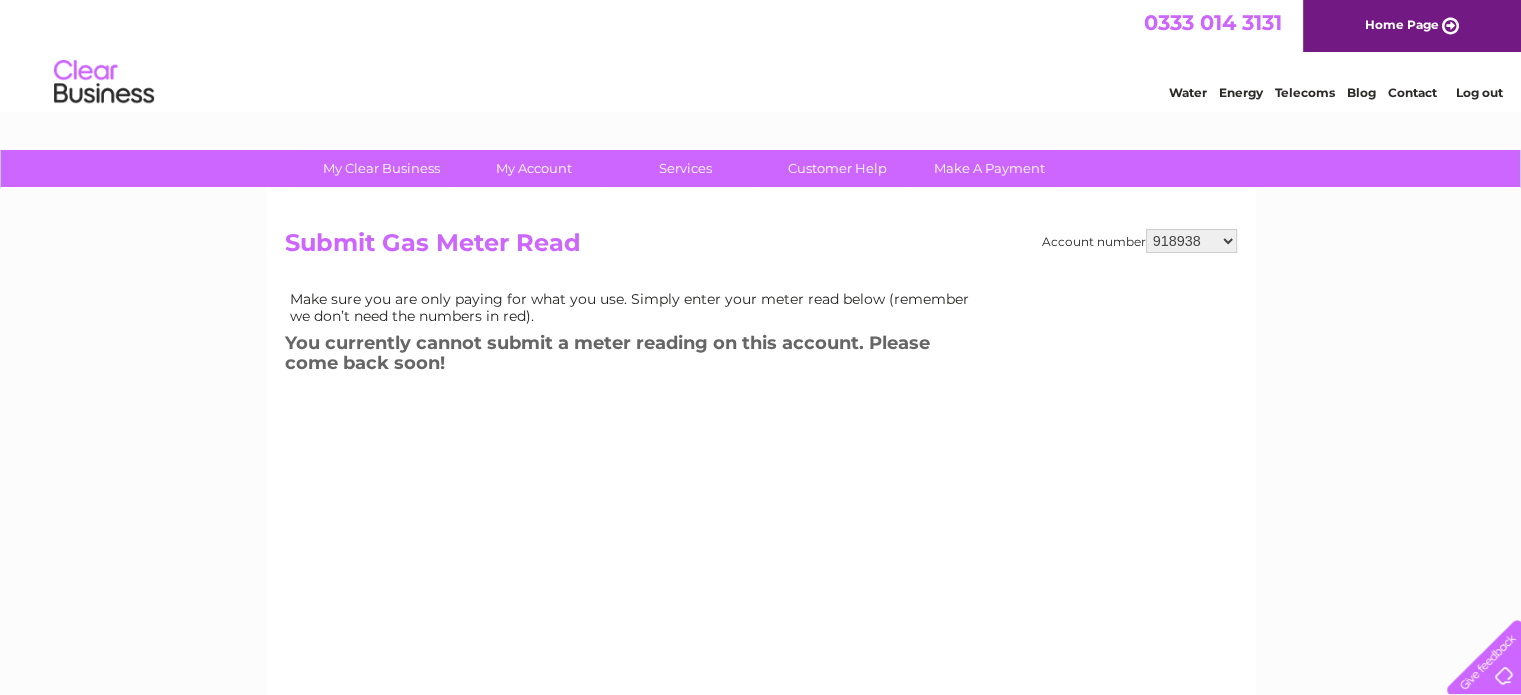 select on "927106" 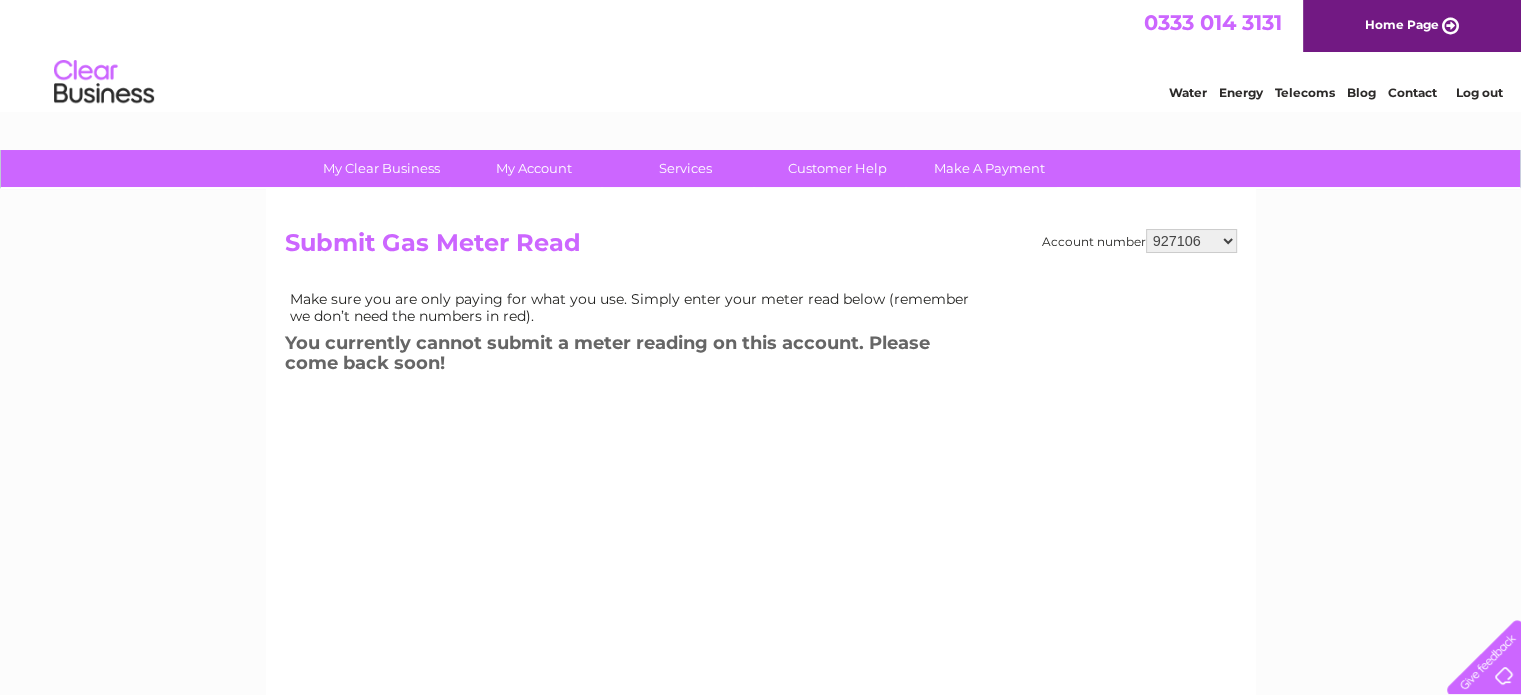 click on "918938
927106
930247
934594
934597
941698
979159
989143
994306
1094838
1096227
1104726
1134318
1134853
1139327
1140013
1140304
1142816
30266118
30266119
30271444
30274533
30283766
30302318
30307420" at bounding box center (1191, 241) 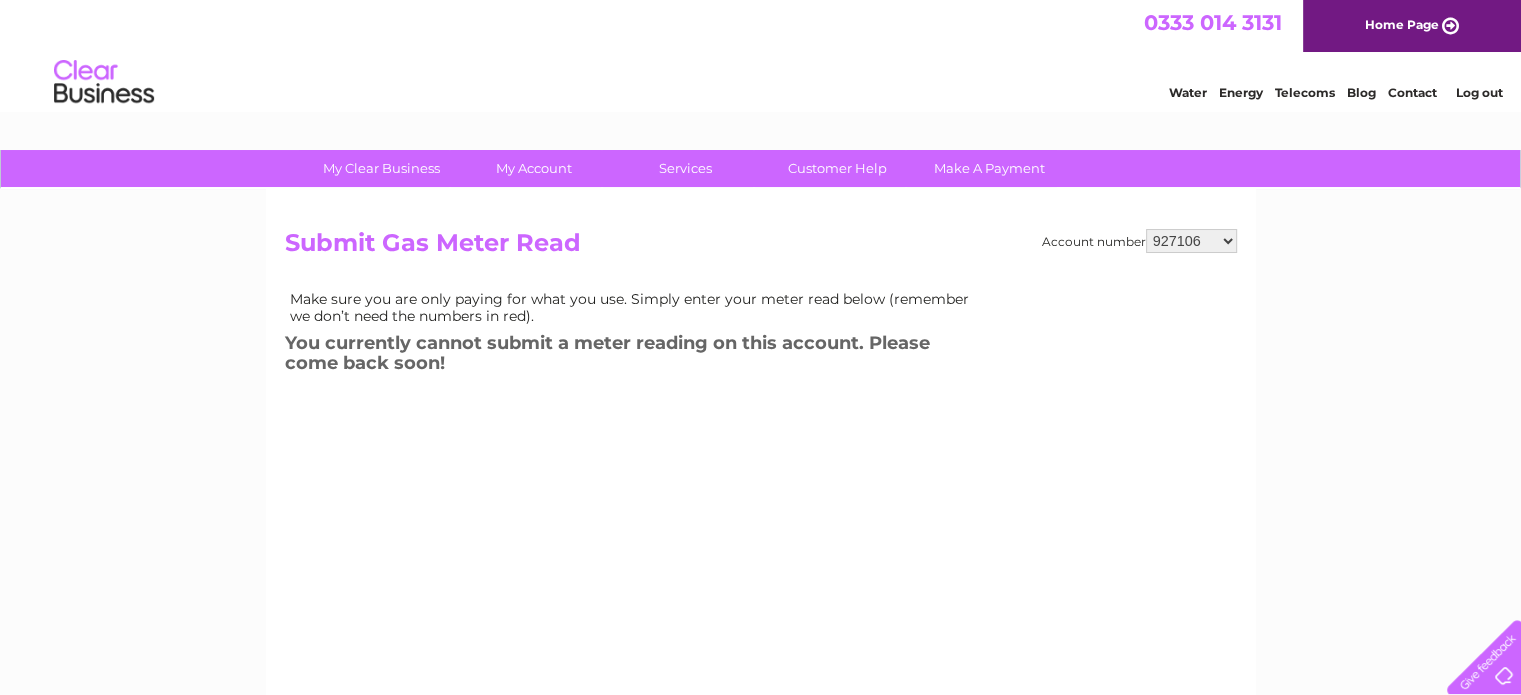 scroll, scrollTop: 0, scrollLeft: 0, axis: both 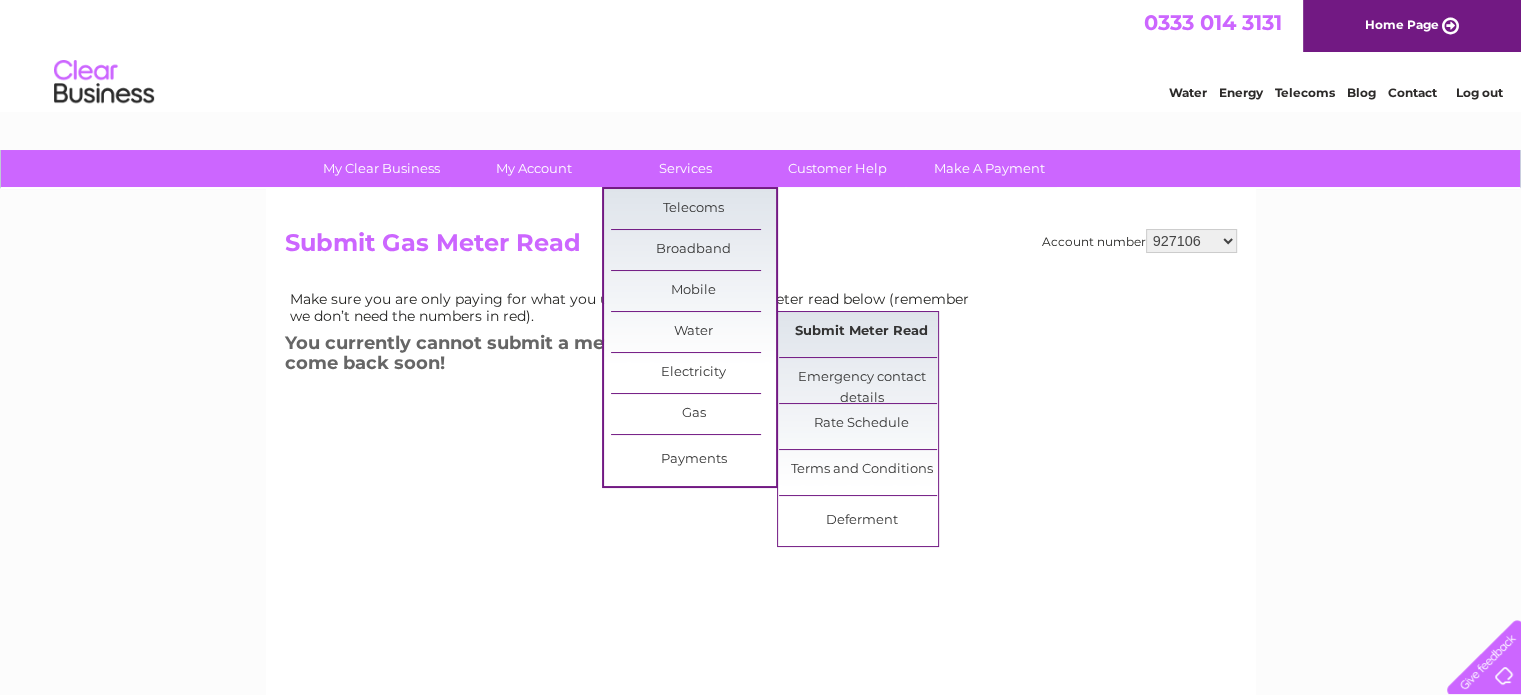 click on "Submit Meter Read" at bounding box center [861, 332] 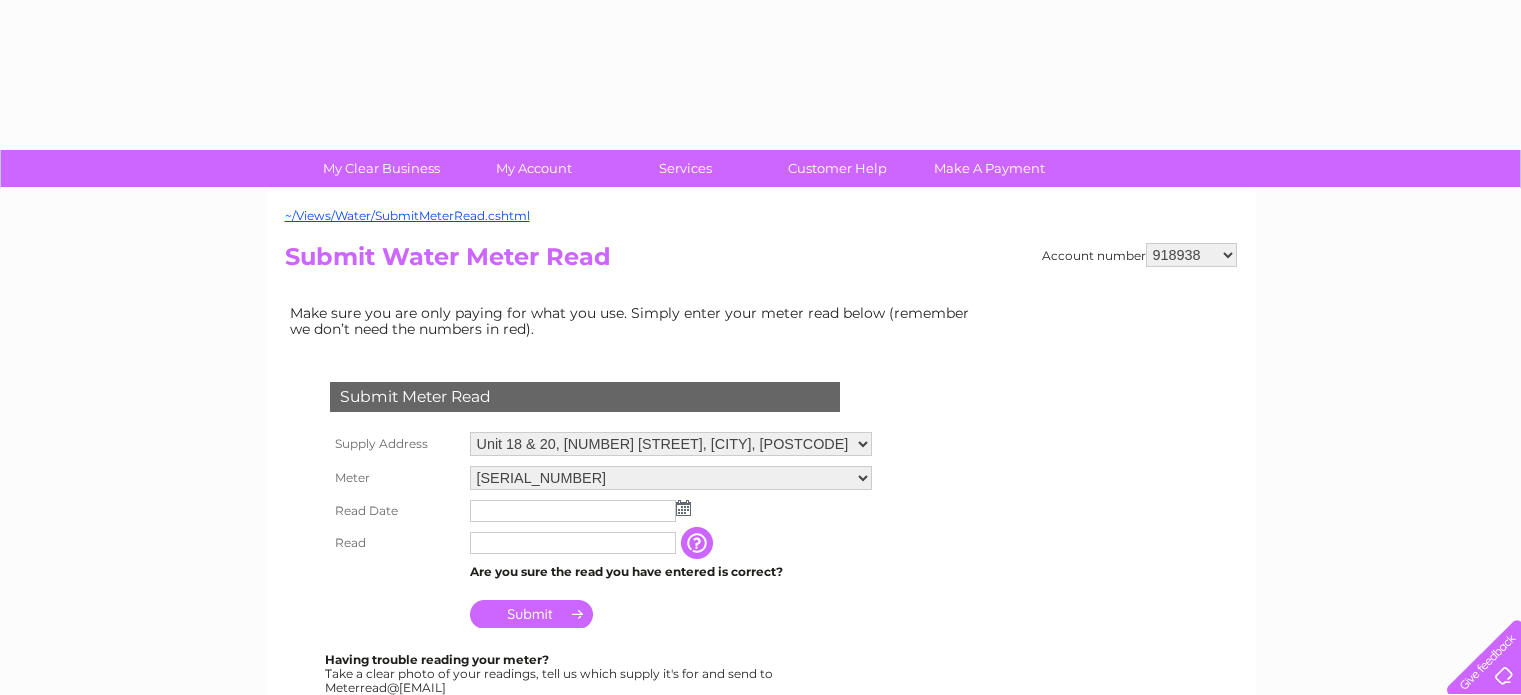 scroll, scrollTop: 0, scrollLeft: 0, axis: both 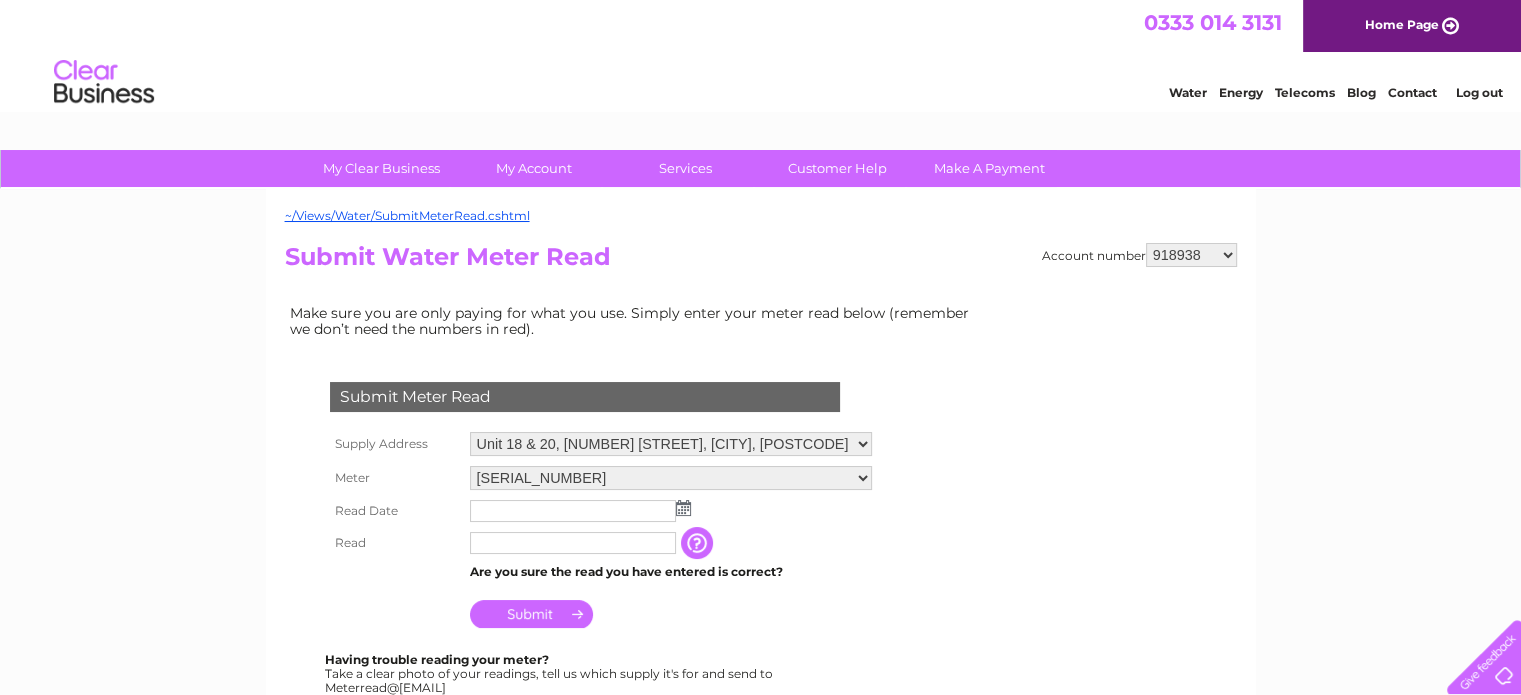 click on "~/Views/Water/SubmitMeterRead.cshtml
Account number    918938
927106
930247
934594
934597
941698
979159
989143
994306
1094838
1096227
1104726
1134318
1134853
1139327
1140013
1140304
1142816
30266118
30266119
30271444
30274533
30283766
30302318
30307420
Submit Water Meter Read
Make sure you are only paying for what you use. Simply enter your meter read below (remember we don’t need the numbers in red).
Submit Meter Read
Meter" at bounding box center [761, 592] 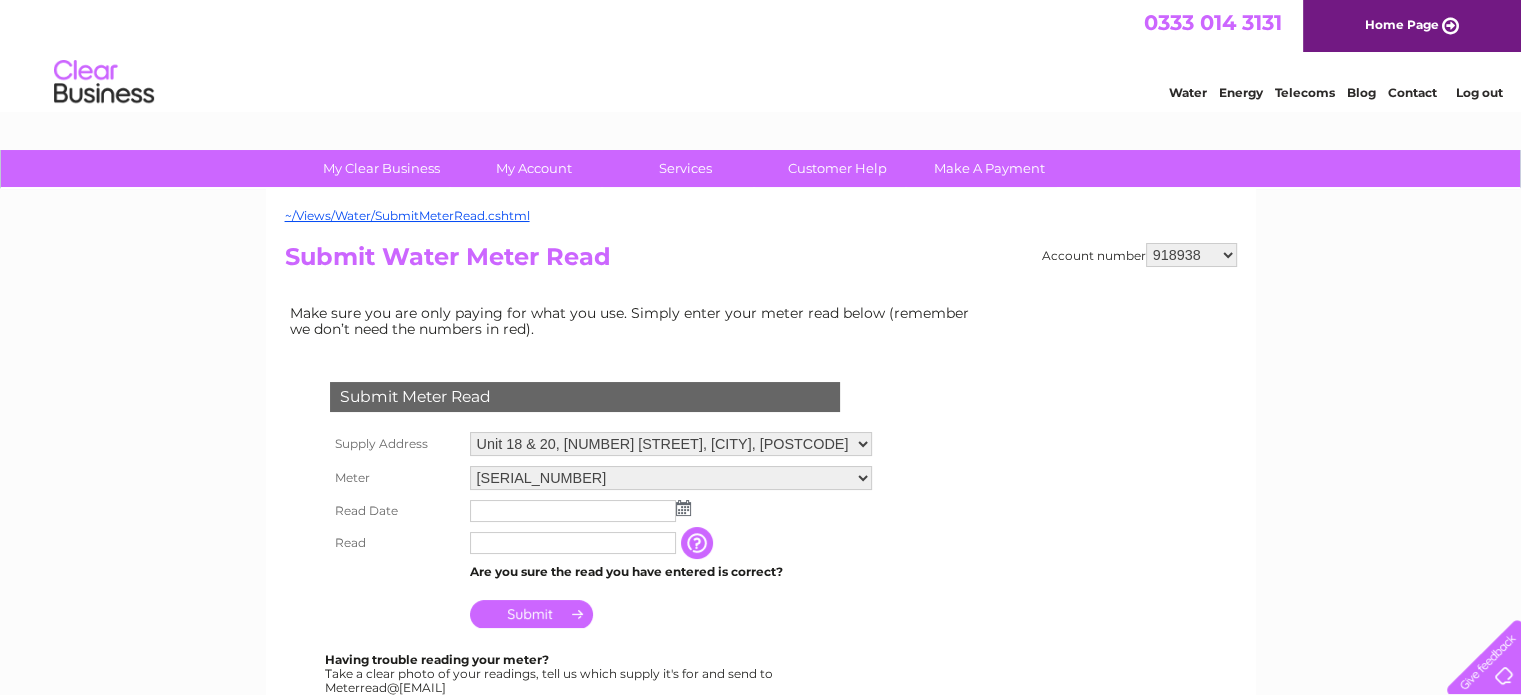 select on "927106" 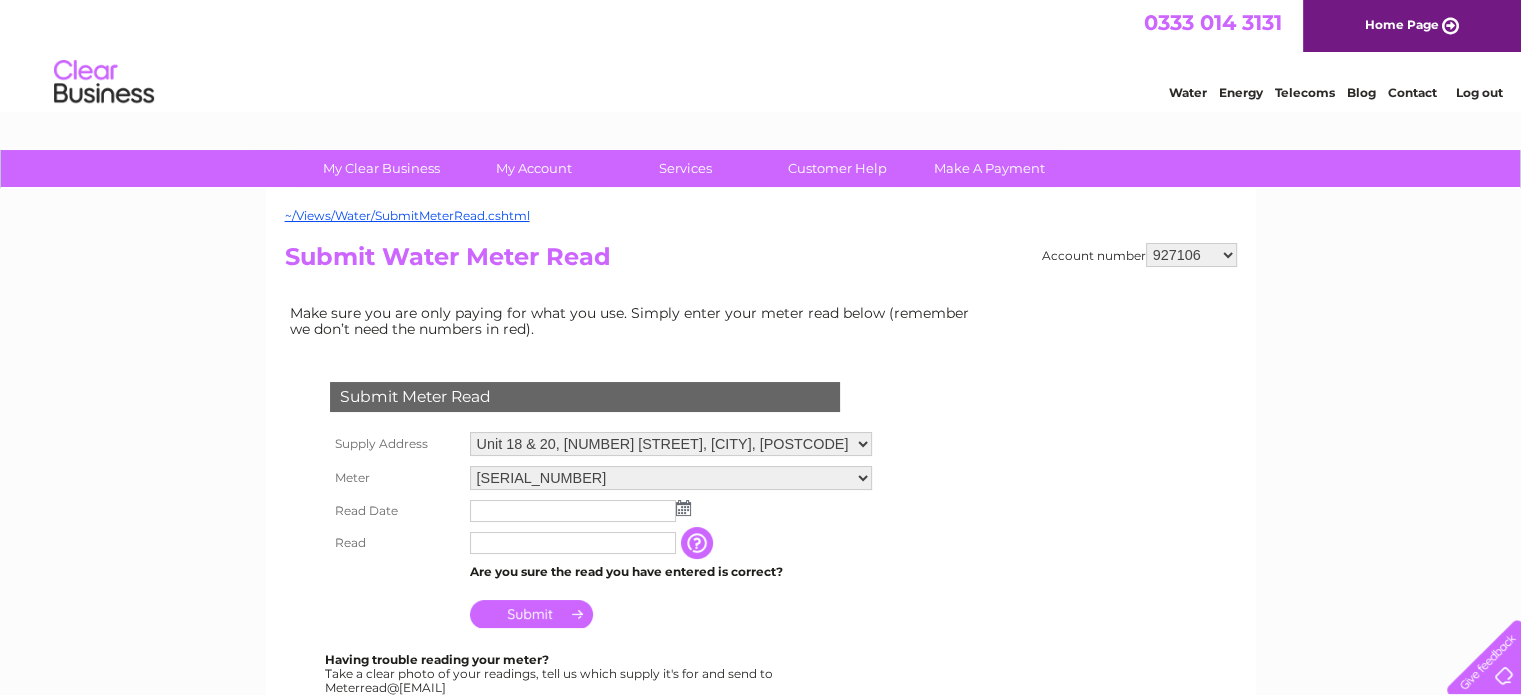 click on "918938
927106
930247
934594
934597
941698
979159
989143
994306
1094838
1096227
1104726
1134318
1134853
1139327
1140013
1140304
1142816
30266118
30266119
30271444
30274533
30283766
30302318
30307420" at bounding box center (1191, 255) 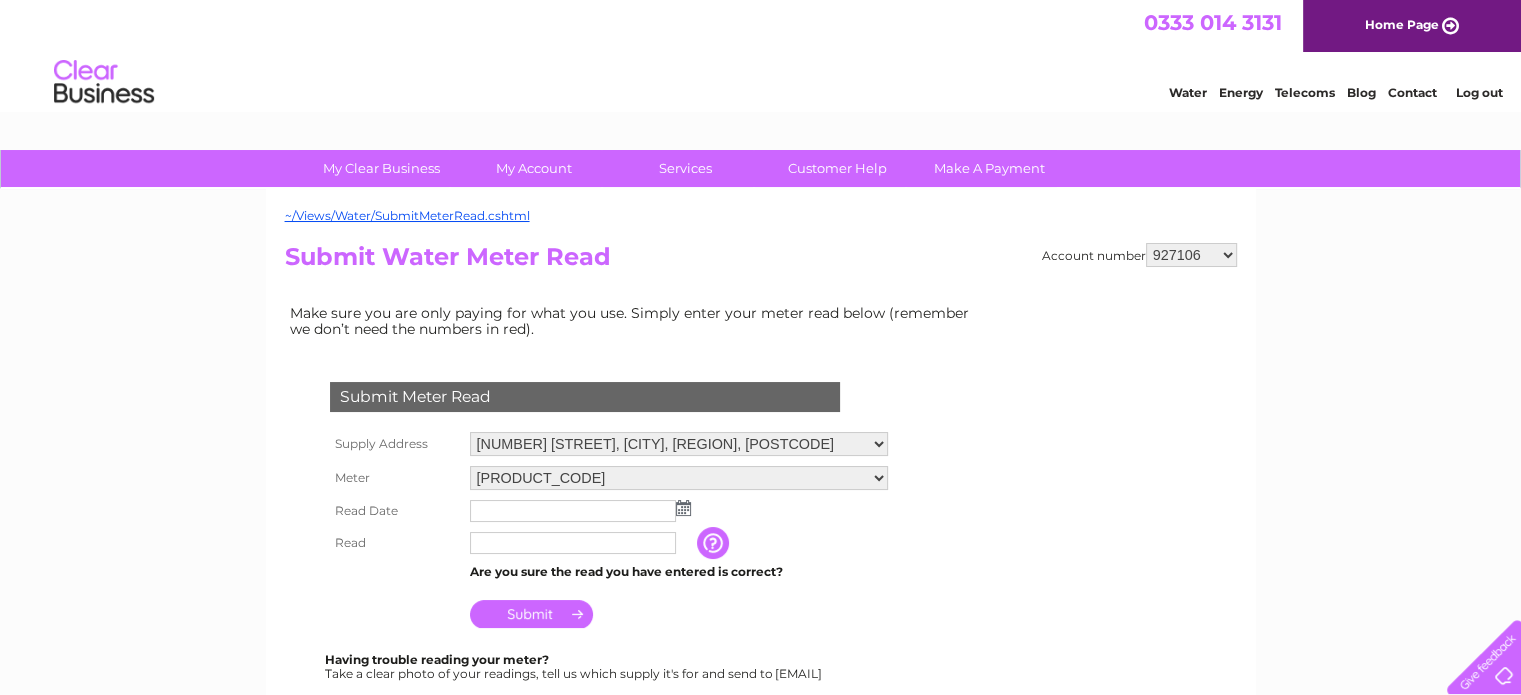 scroll, scrollTop: 0, scrollLeft: 0, axis: both 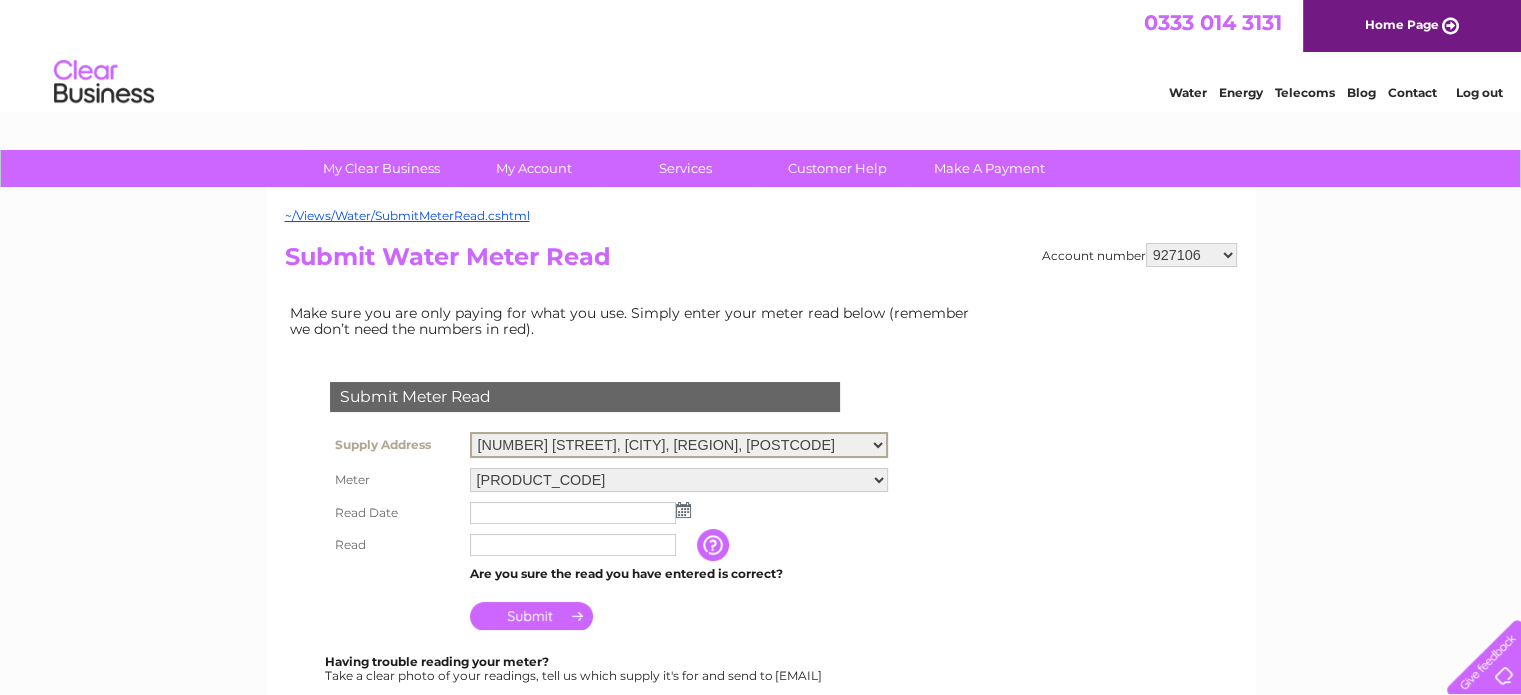 select on "[NUMBER]" 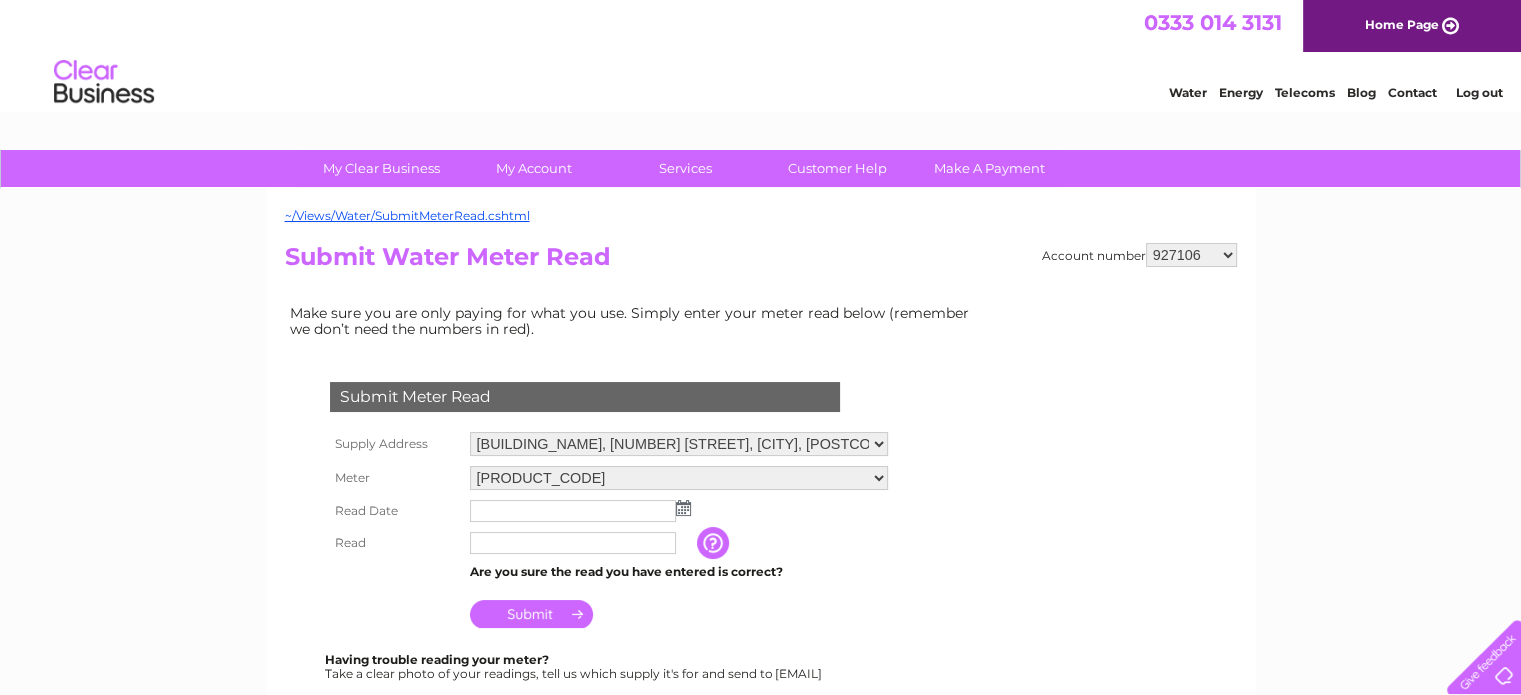 scroll, scrollTop: 0, scrollLeft: 0, axis: both 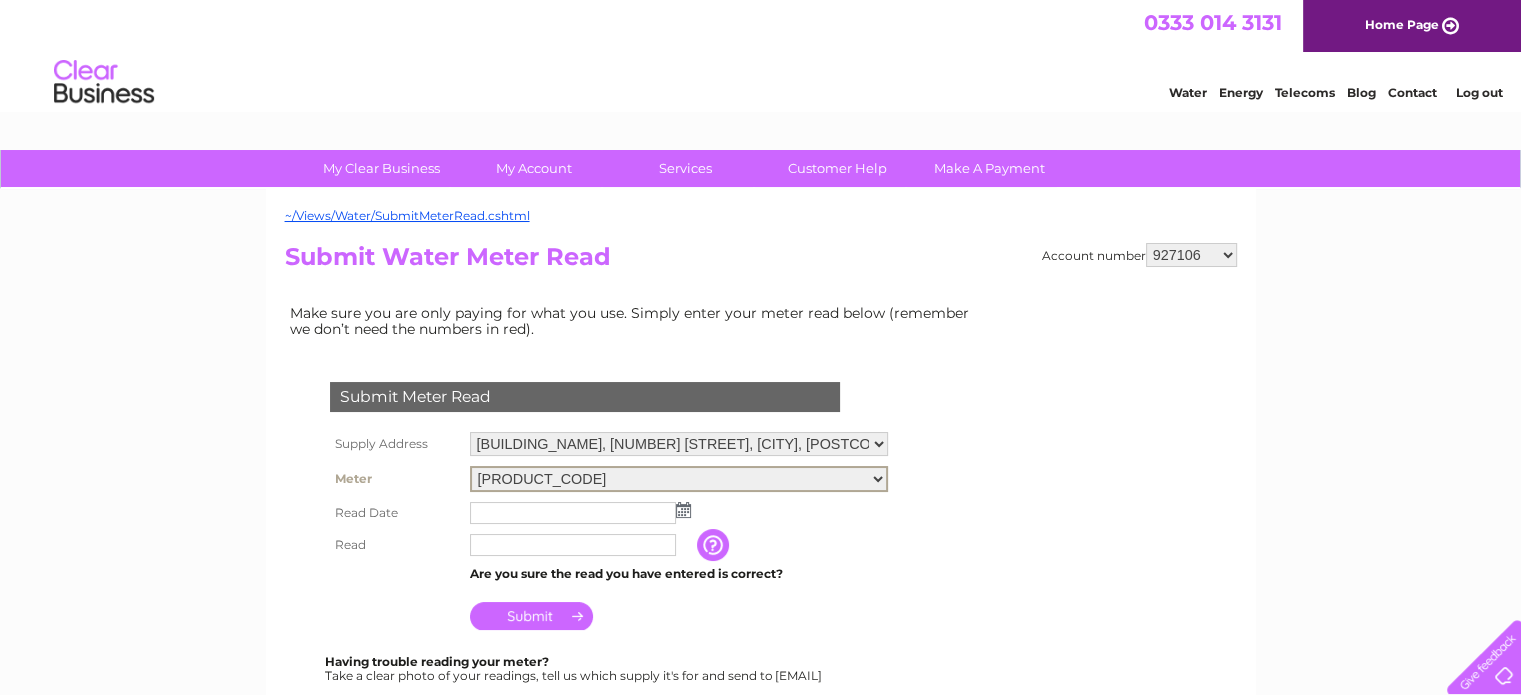 click on "[PRODUCT_CODE]" at bounding box center [679, 479] 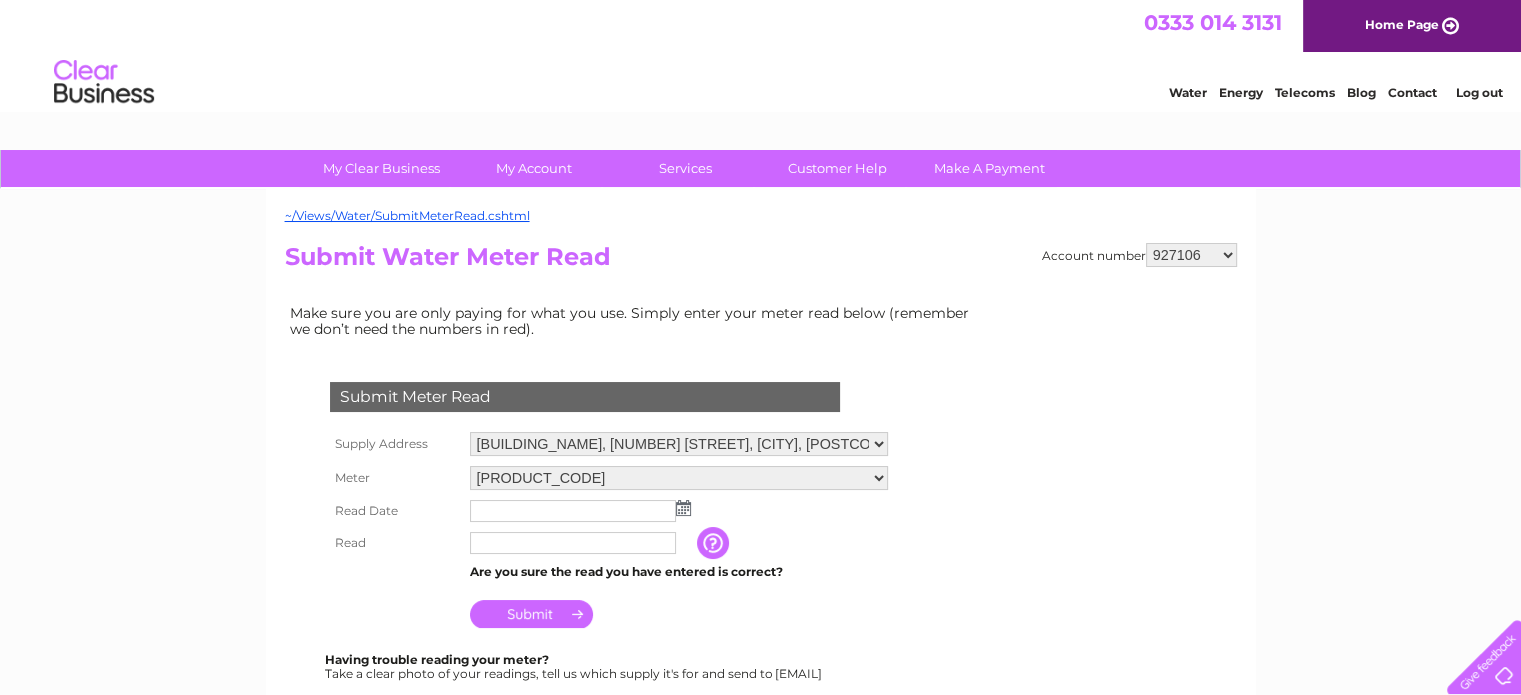 click at bounding box center [683, 508] 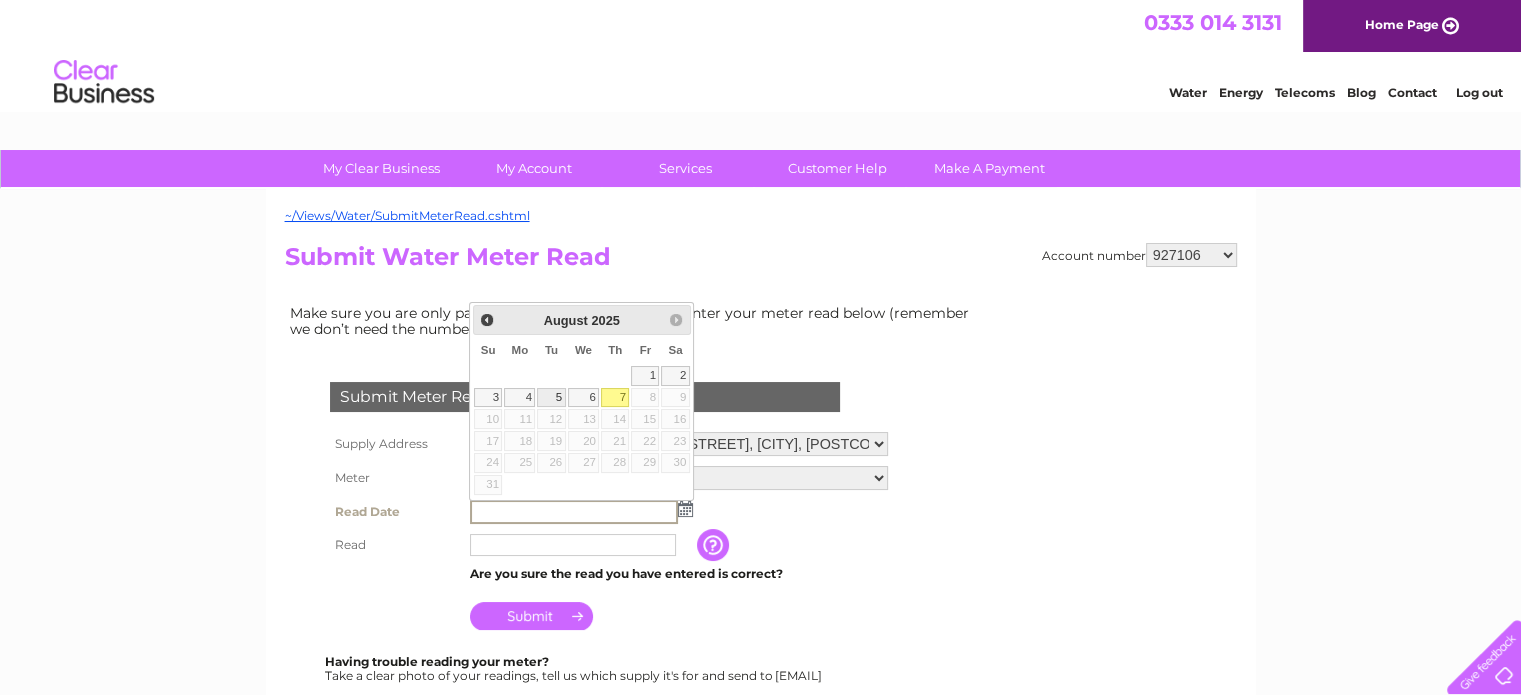 click on "5" at bounding box center [551, 398] 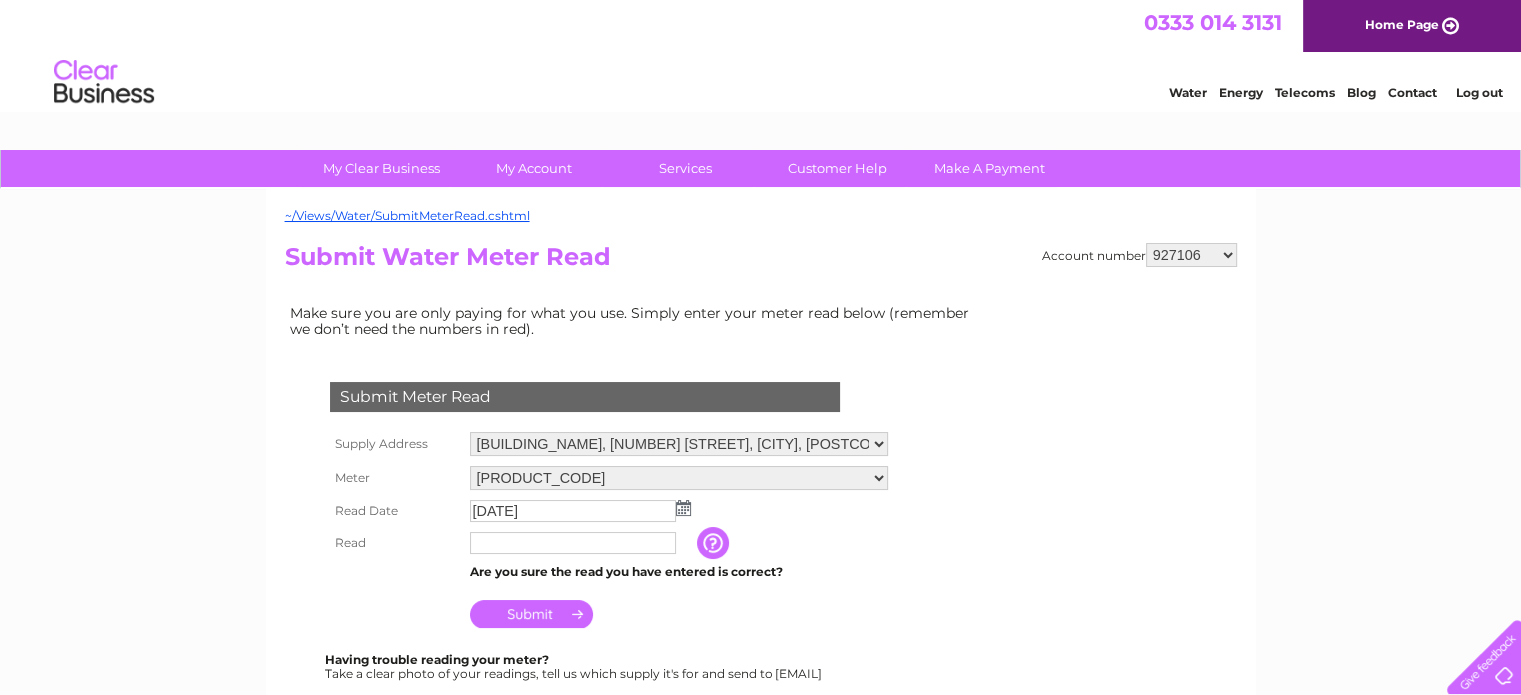 click at bounding box center (573, 543) 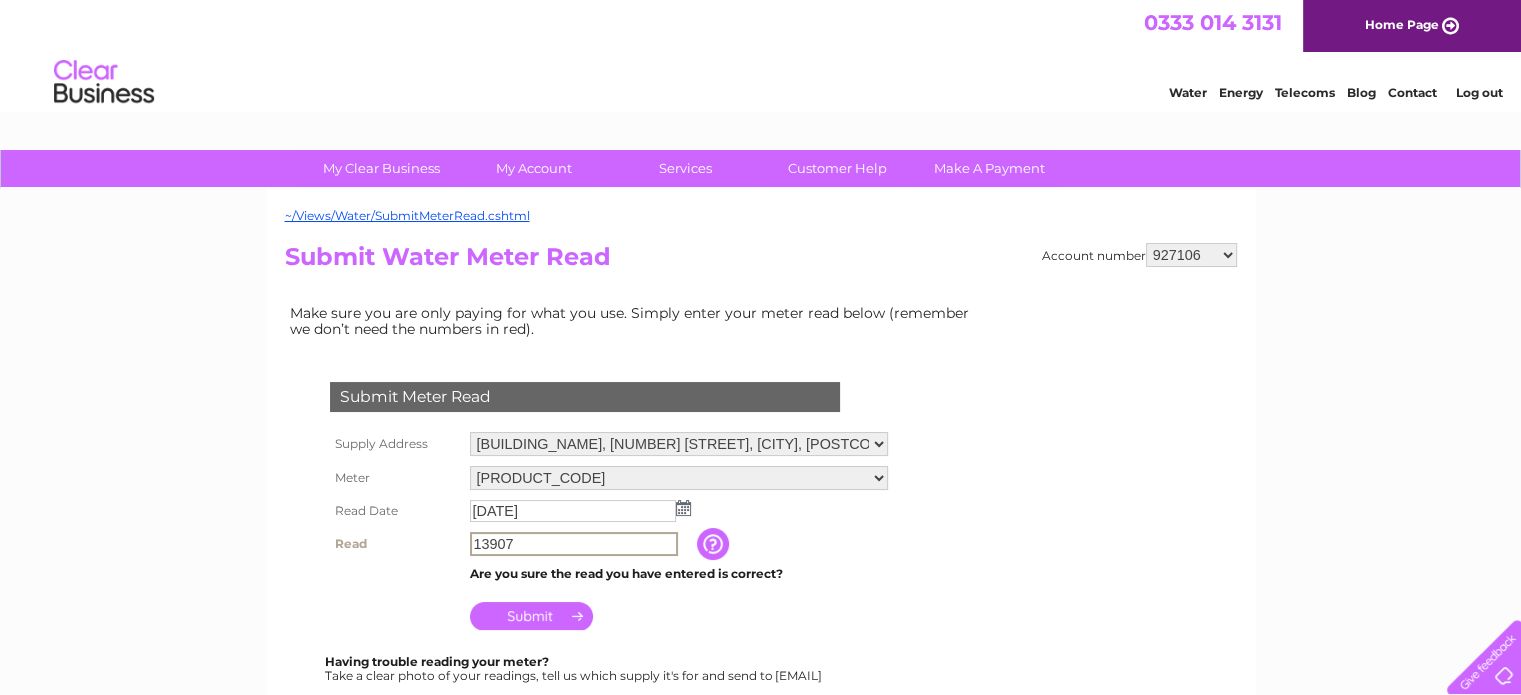 type on "13907" 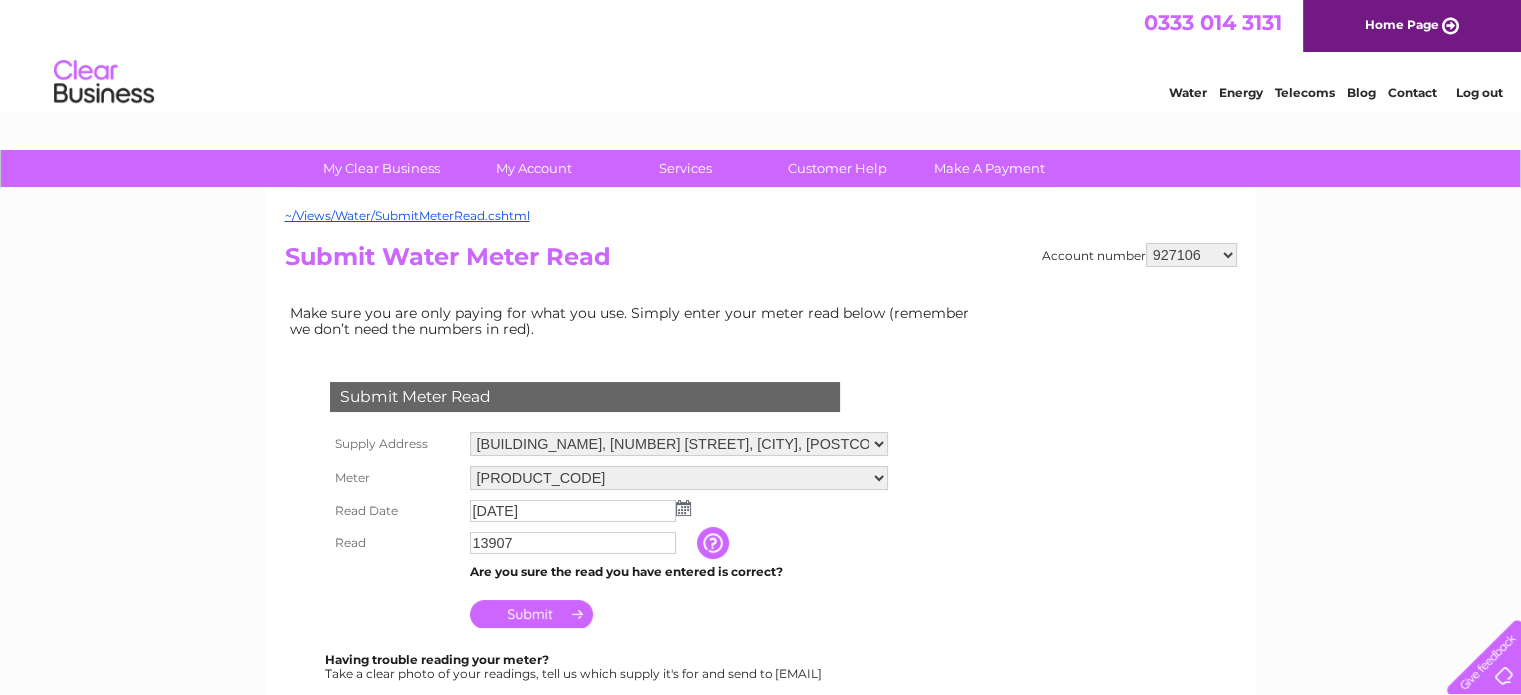 click on "Submit" at bounding box center (531, 614) 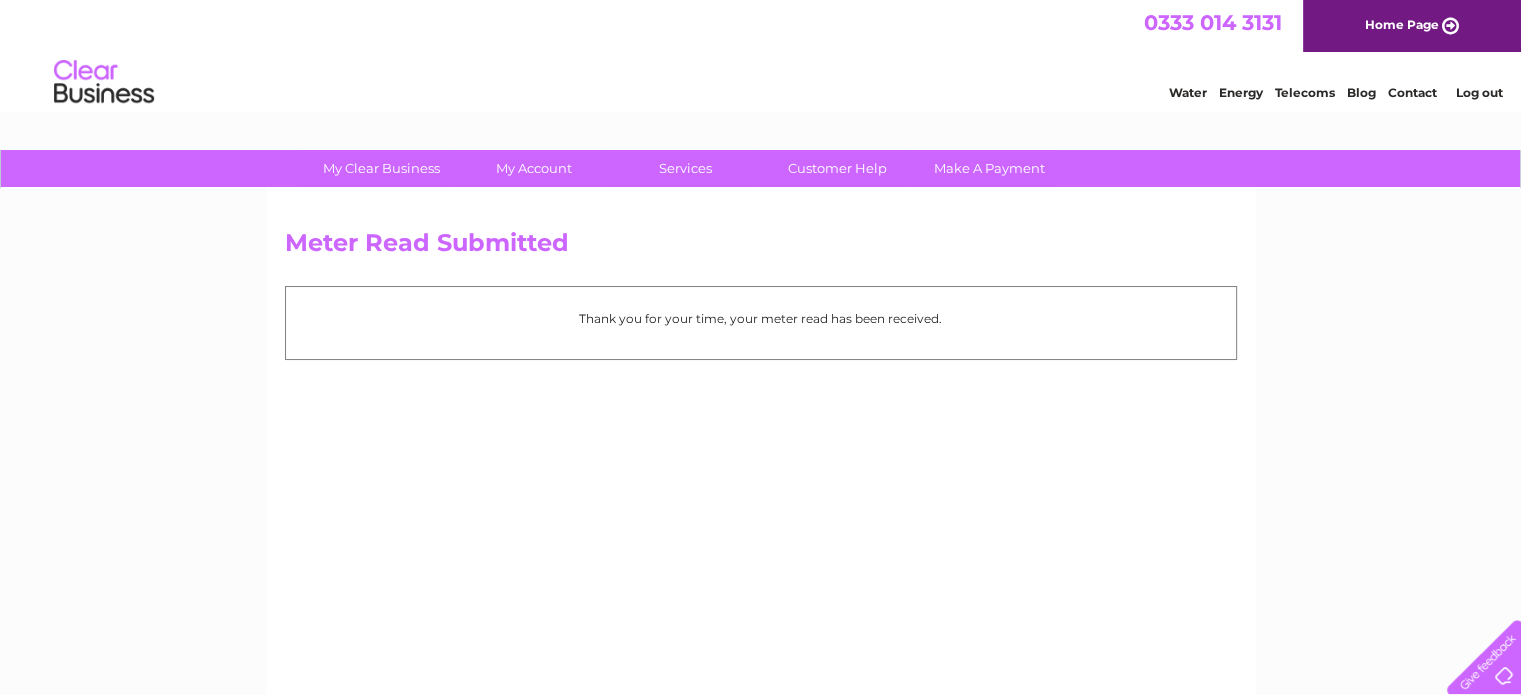 scroll, scrollTop: 0, scrollLeft: 0, axis: both 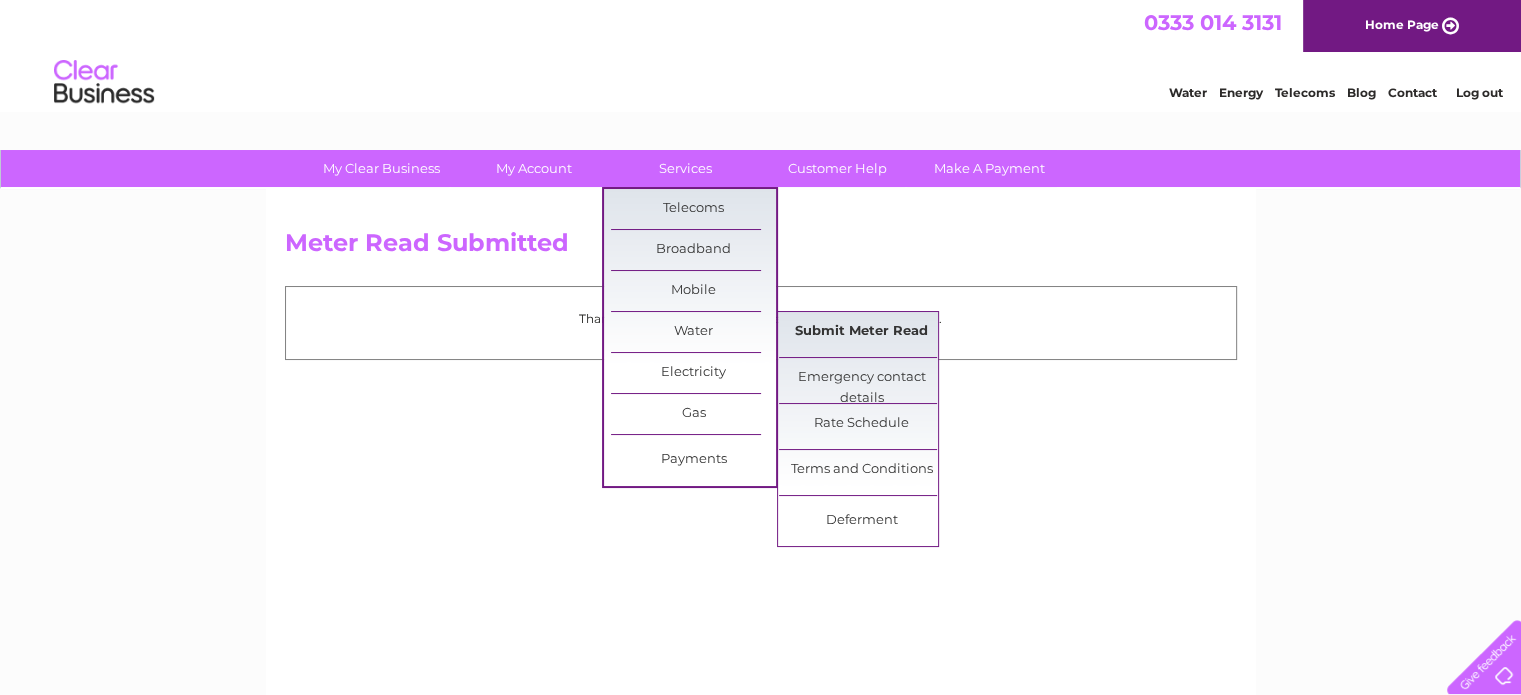 click on "Submit Meter Read" at bounding box center [861, 332] 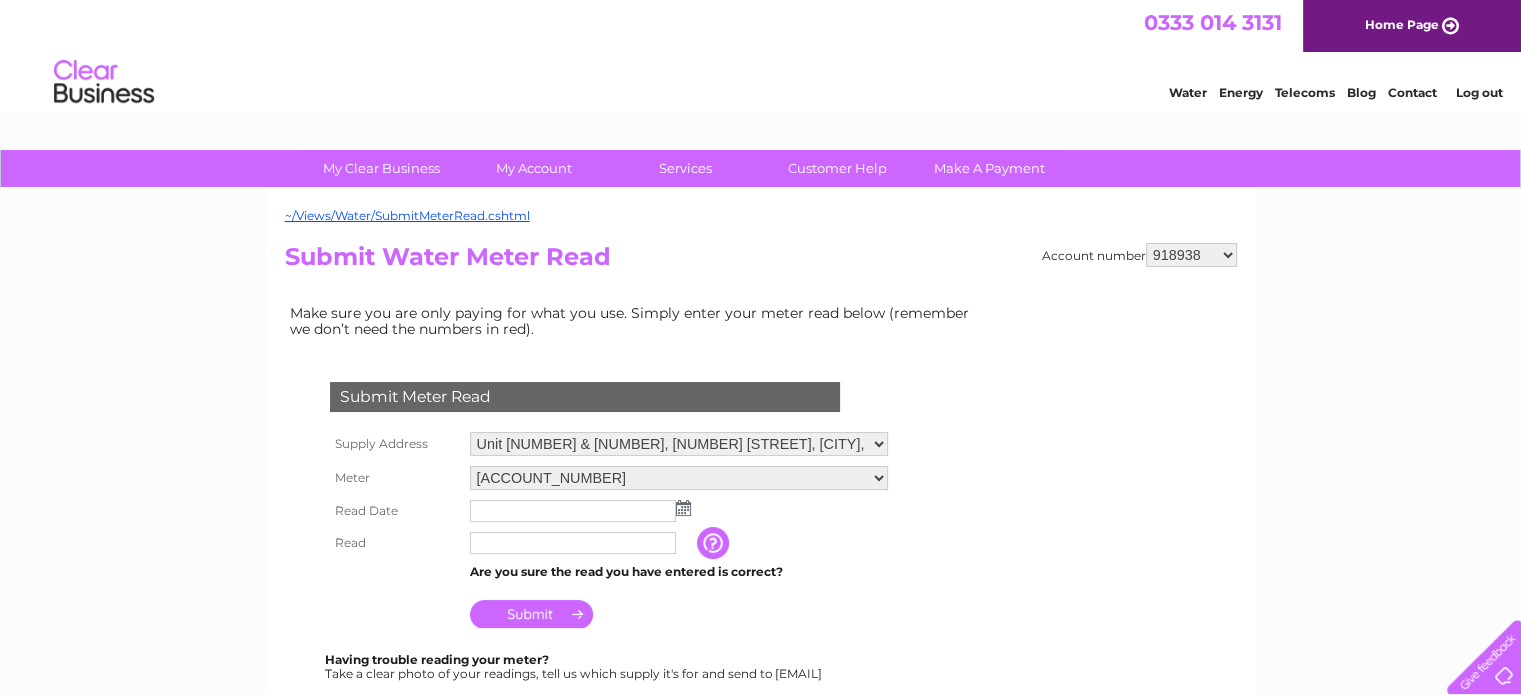 scroll, scrollTop: 0, scrollLeft: 0, axis: both 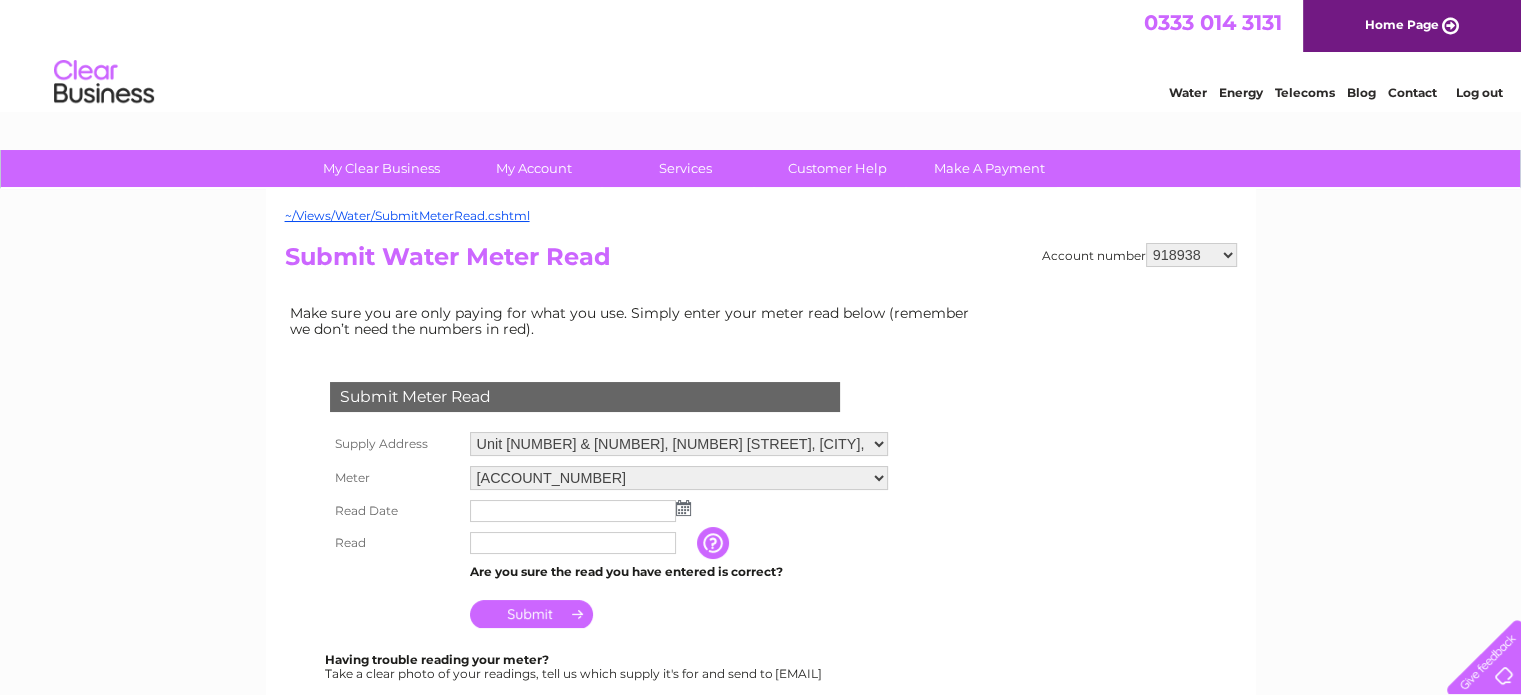 select on "989143" 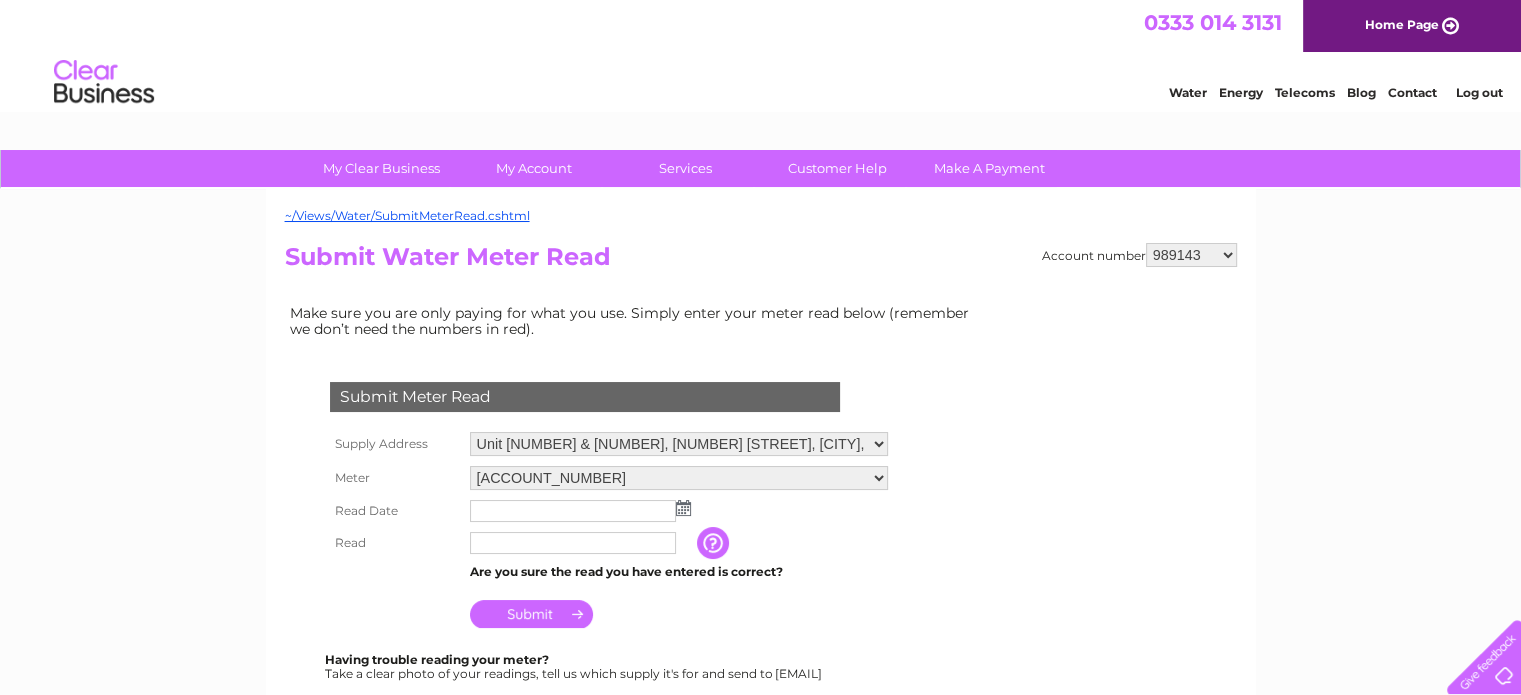 click on "918938
927106
930247
934594
934597
941698
979159
989143
994306
1094838
1096227
1104726
1134318
1134853
1139327
1140013
1140304
1142816
30266118
30266119
30271444
30274533
30283766
30302318
30307420" at bounding box center (1191, 255) 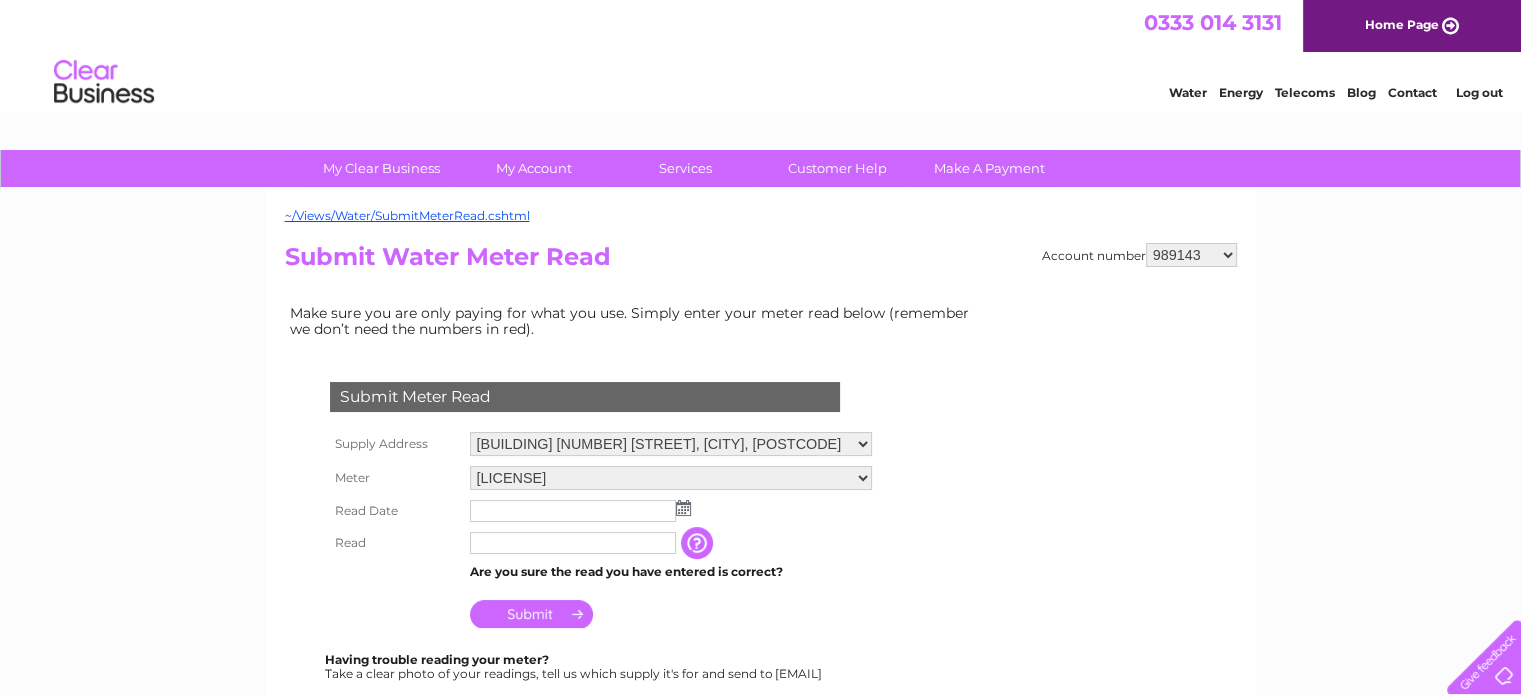scroll, scrollTop: 0, scrollLeft: 0, axis: both 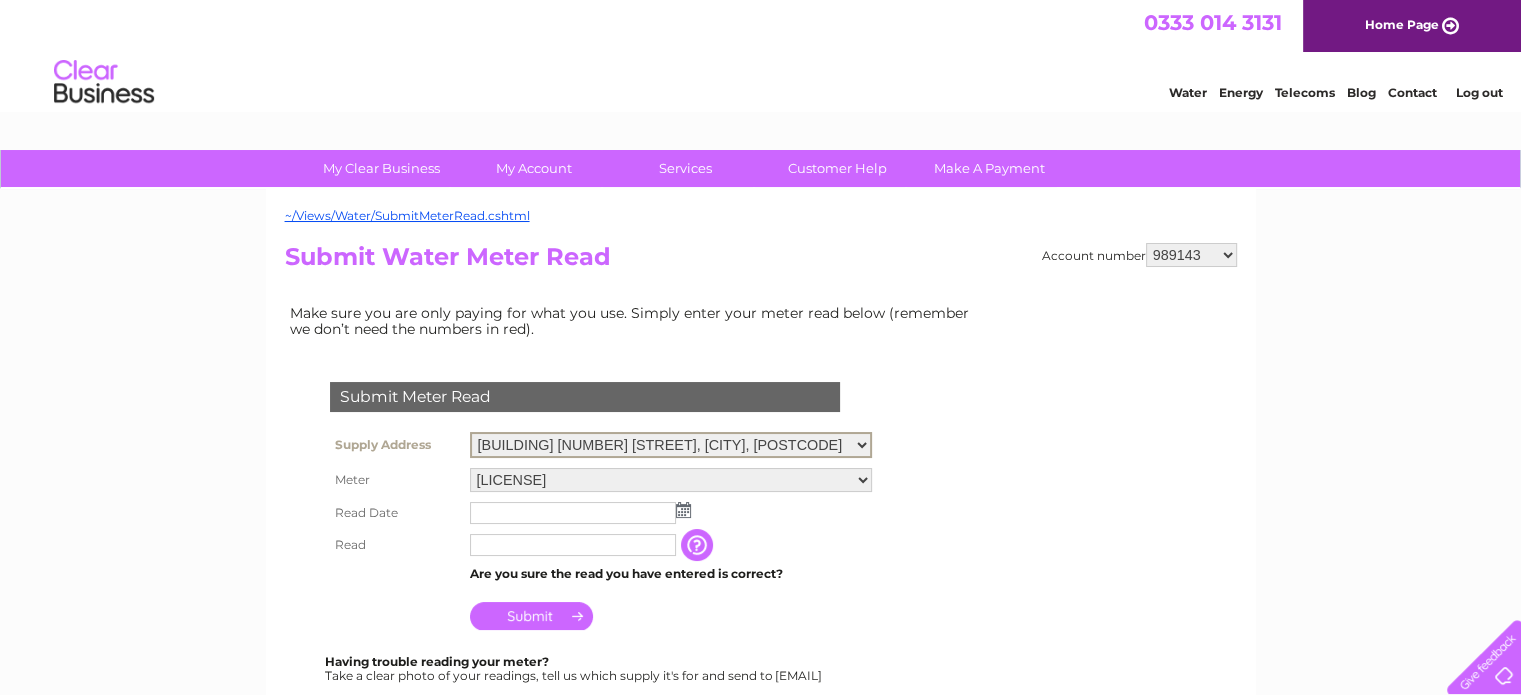 click on "[BUILDING] [NUMBER] [STREET], [CITY], [POSTCODE]" at bounding box center (671, 445) 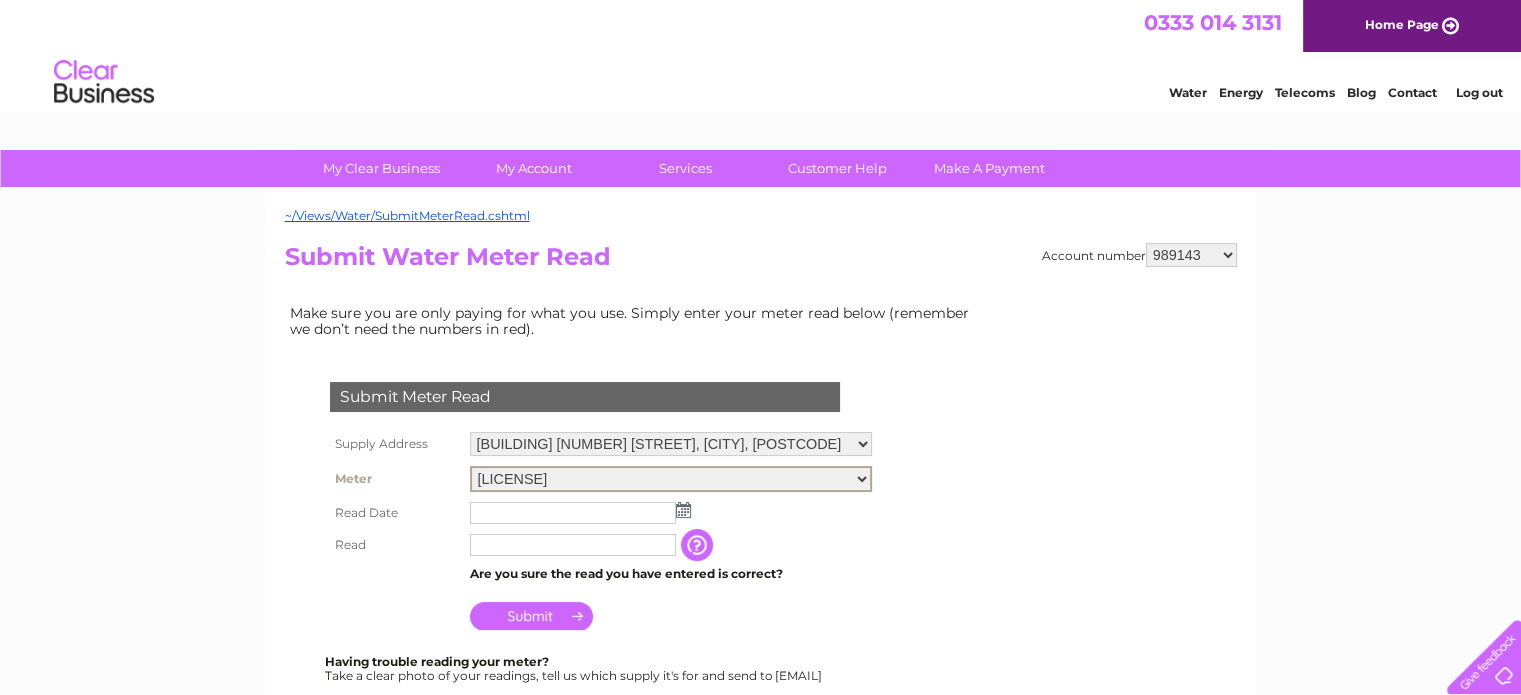 click on "[LICENSE]" at bounding box center (671, 479) 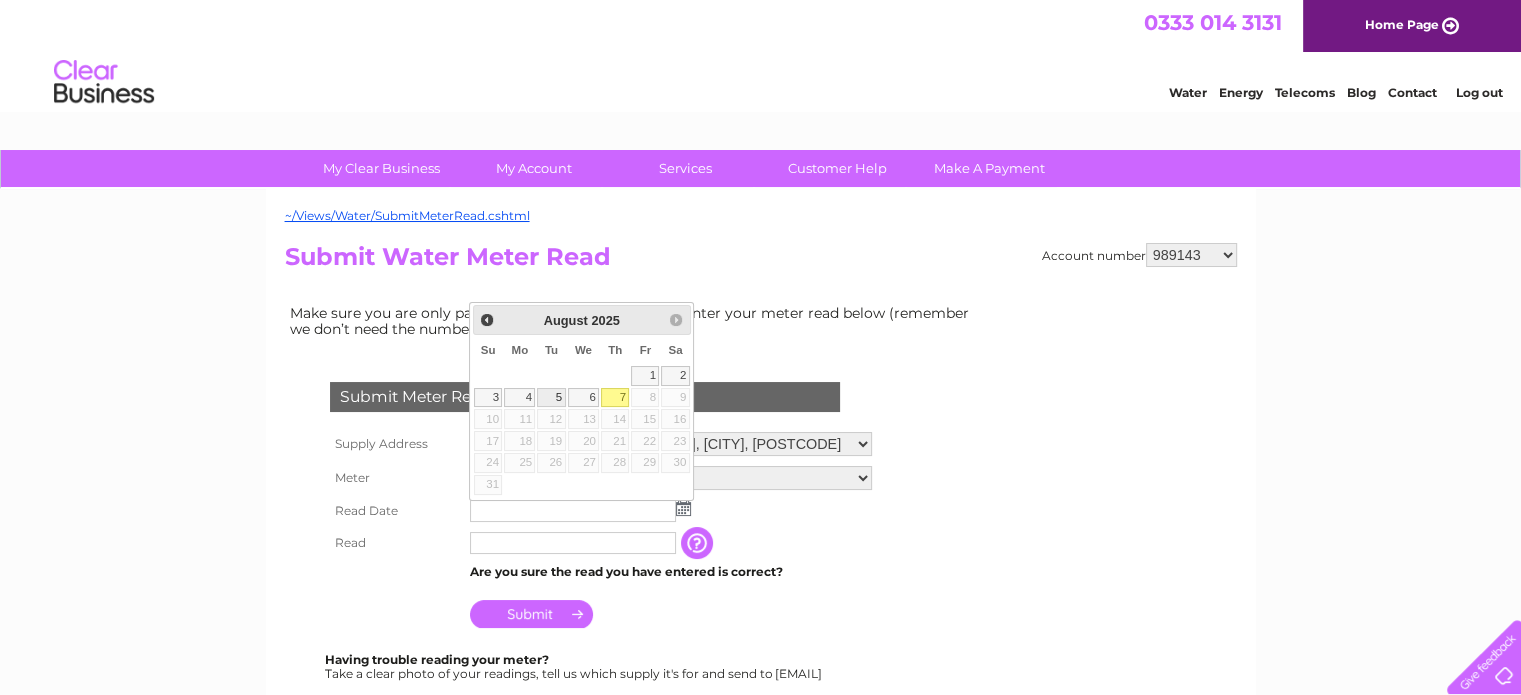 drag, startPoint x: 546, startPoint y: 395, endPoint x: 539, endPoint y: 484, distance: 89.27486 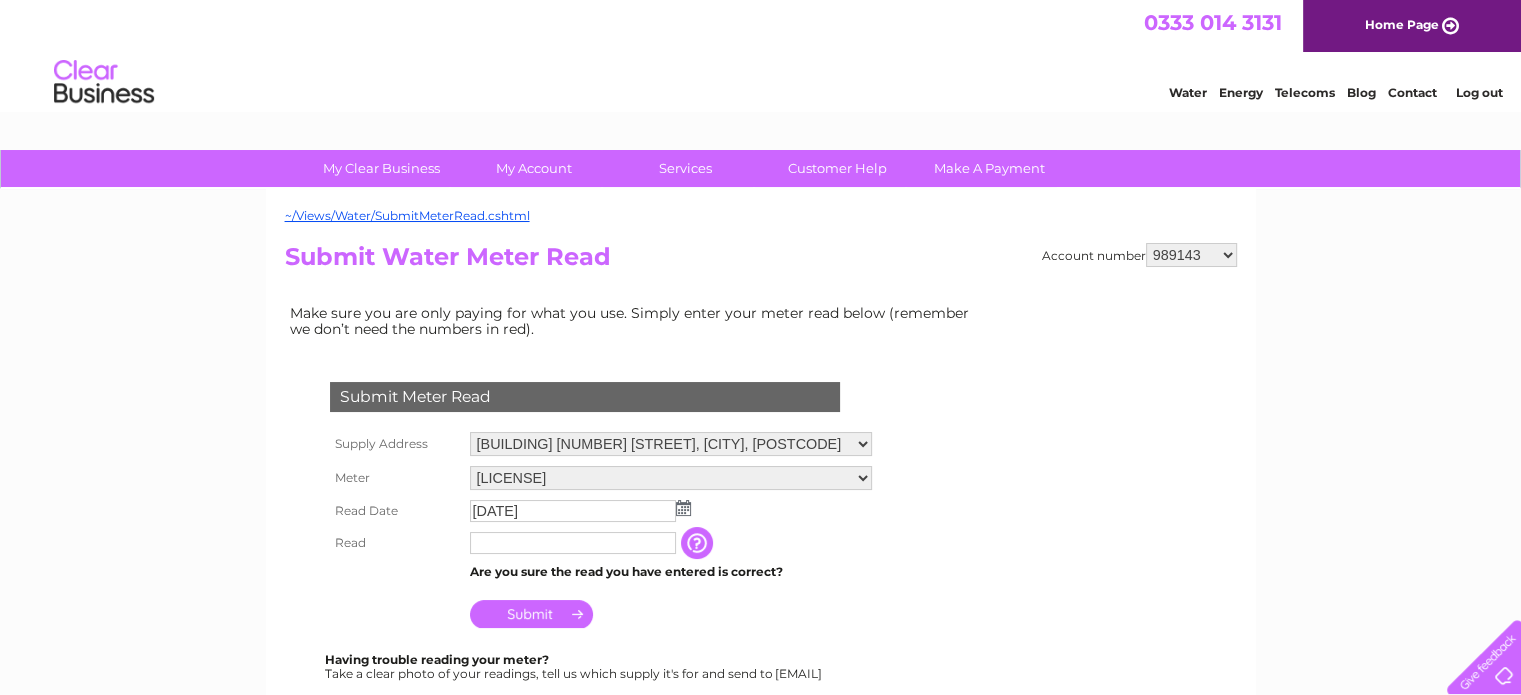 click at bounding box center (573, 543) 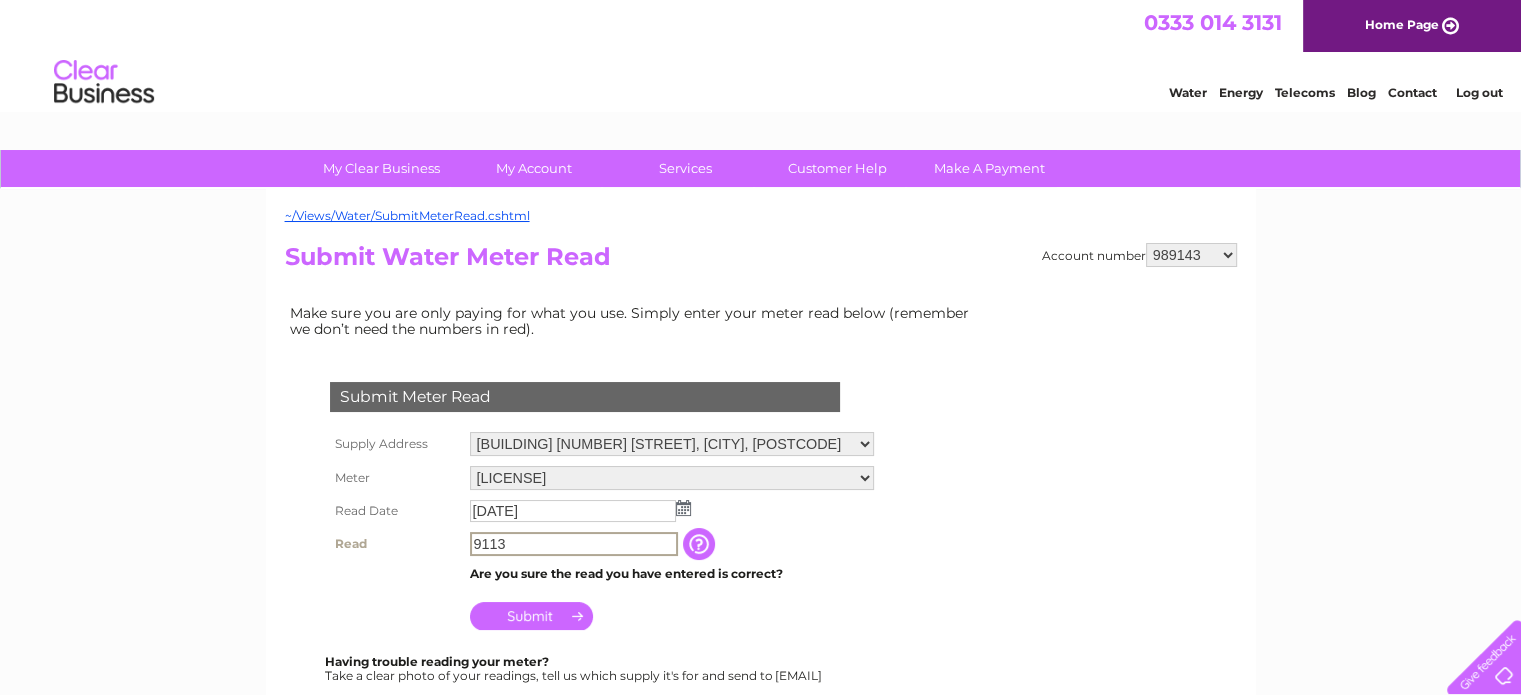 type on "9113" 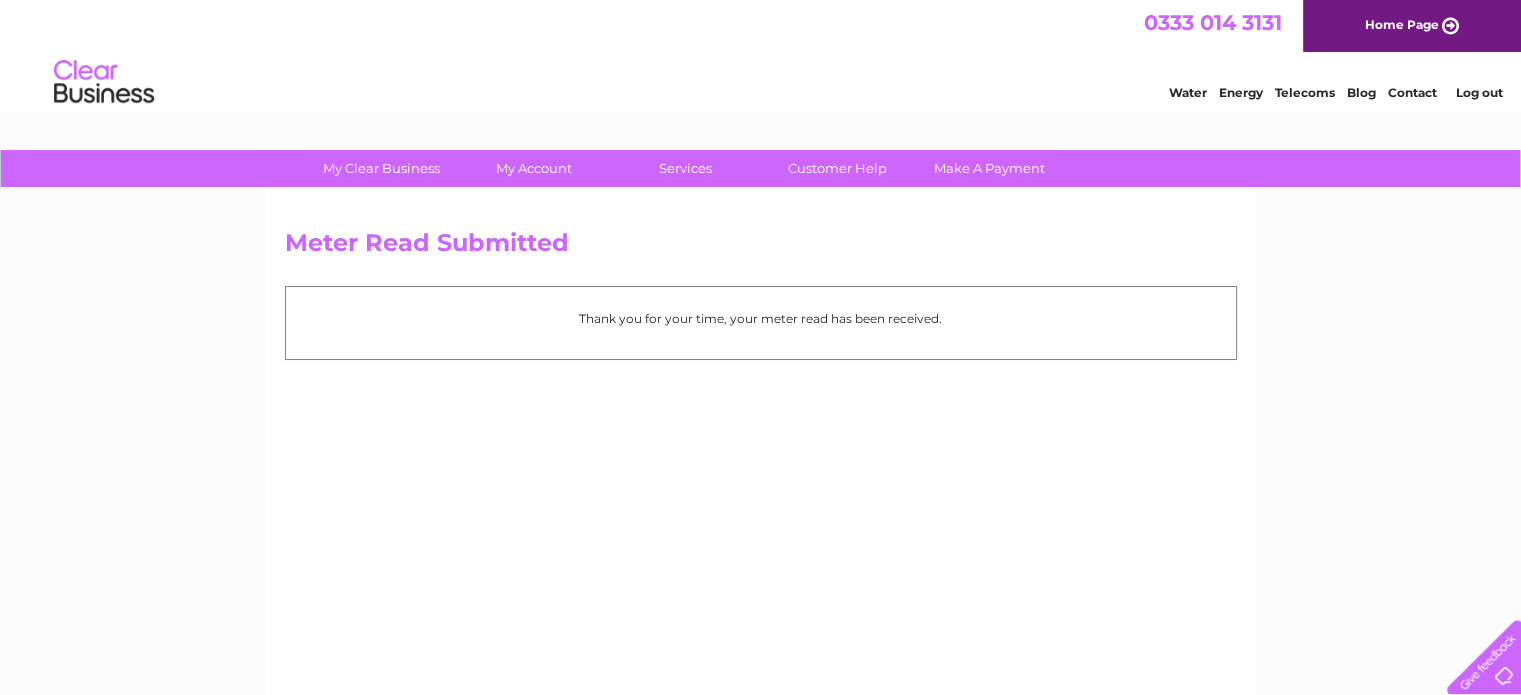scroll, scrollTop: 0, scrollLeft: 0, axis: both 